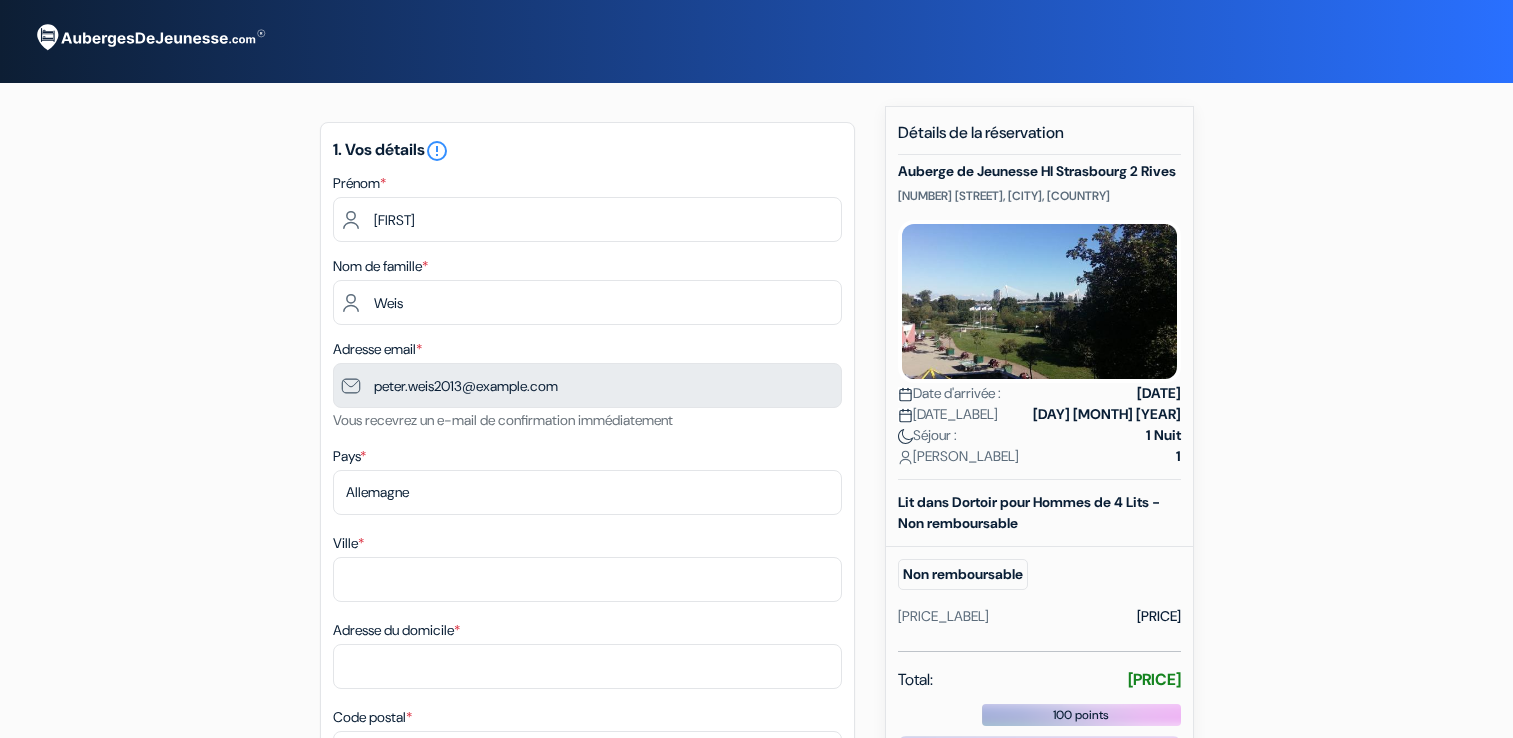 scroll, scrollTop: 0, scrollLeft: 0, axis: both 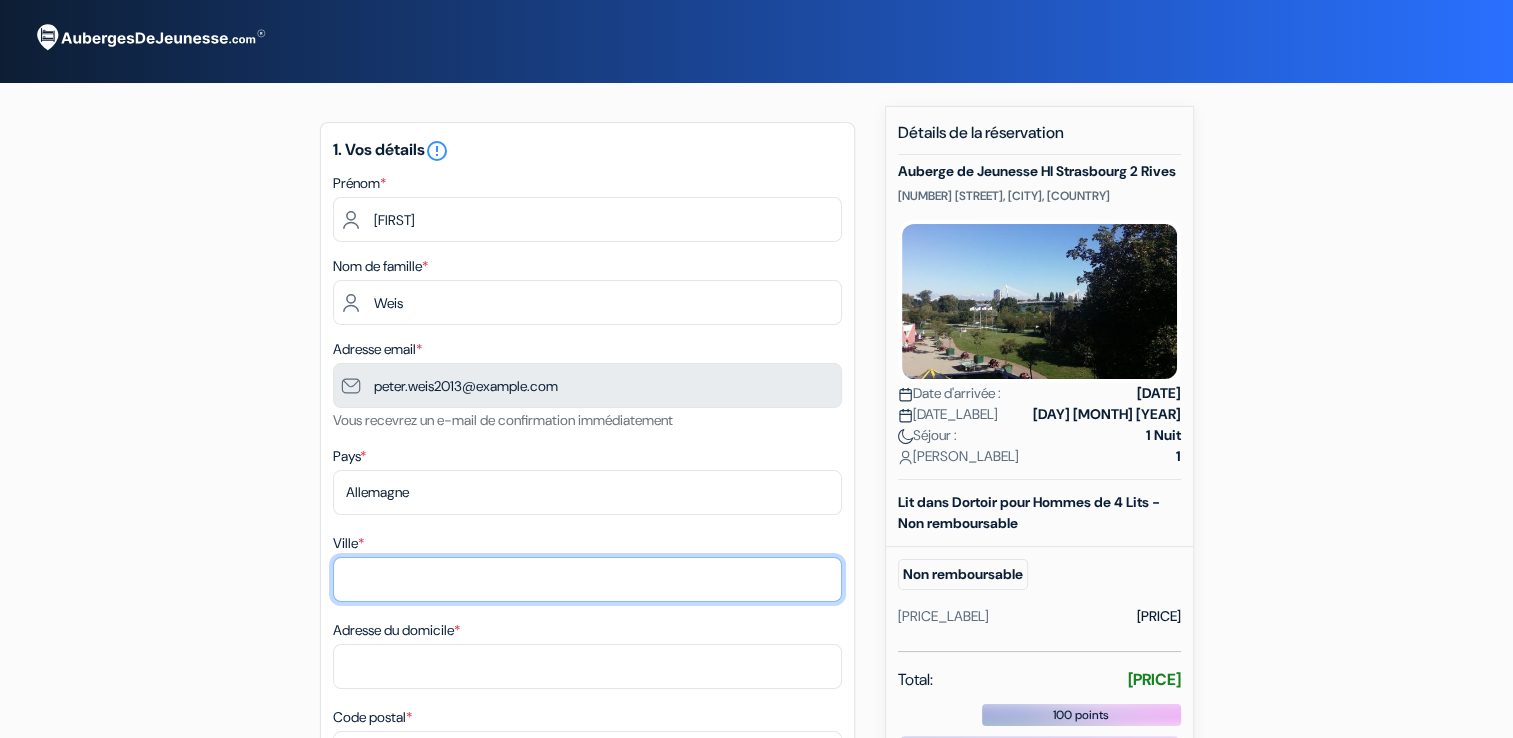 click on "[CITY_LABEL] *" at bounding box center [587, 579] 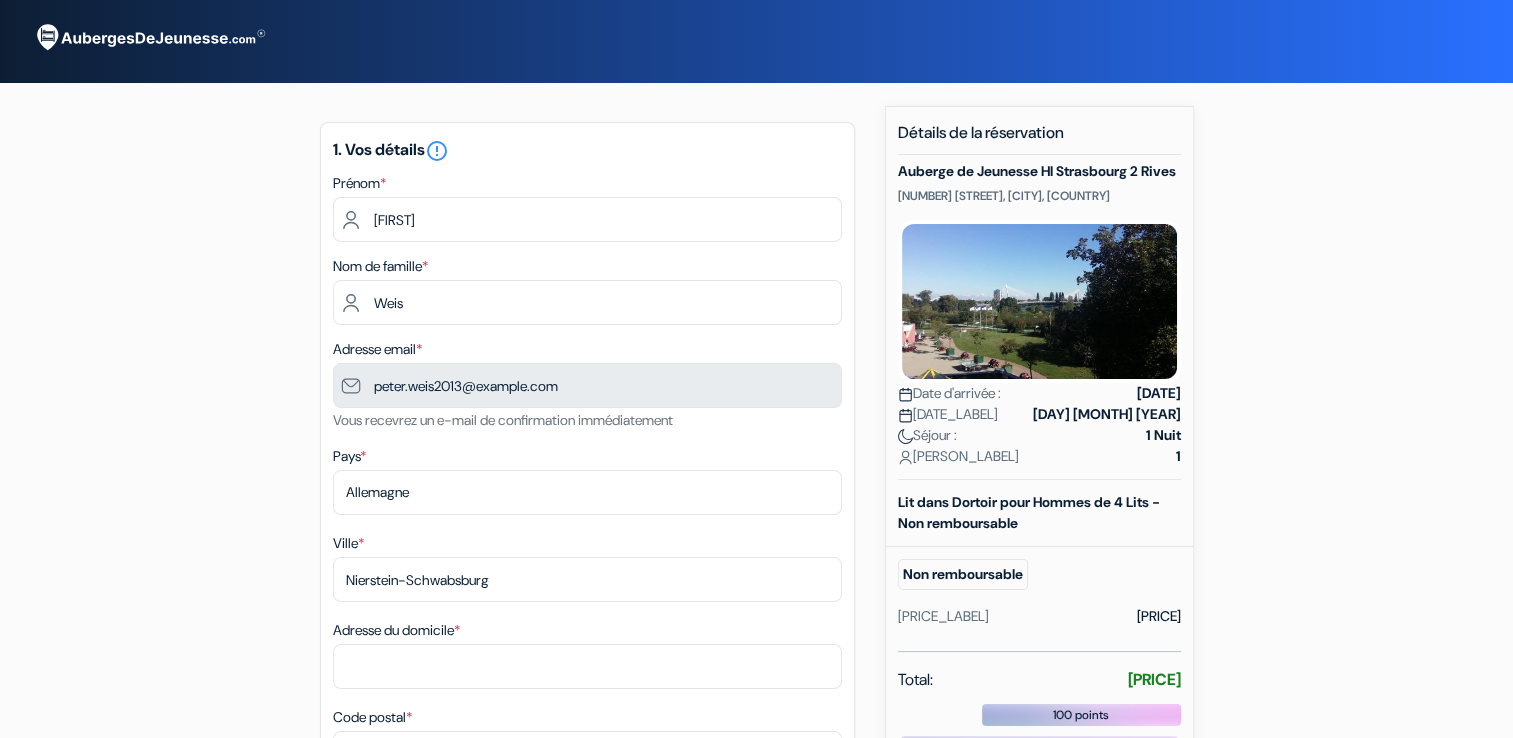 type on "[STREET], [NUMBER], [CITY]" 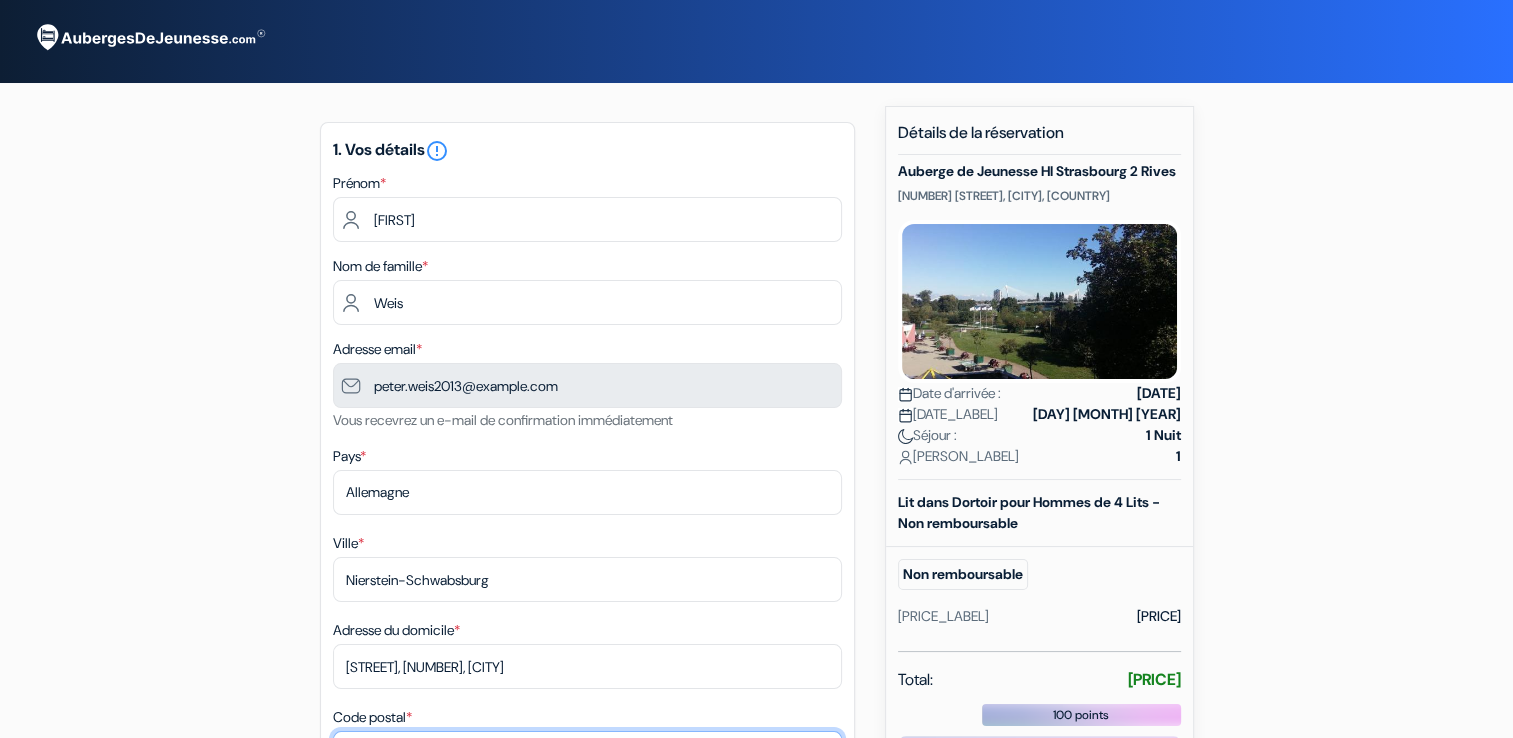 type on "[POSTAL_CODE]" 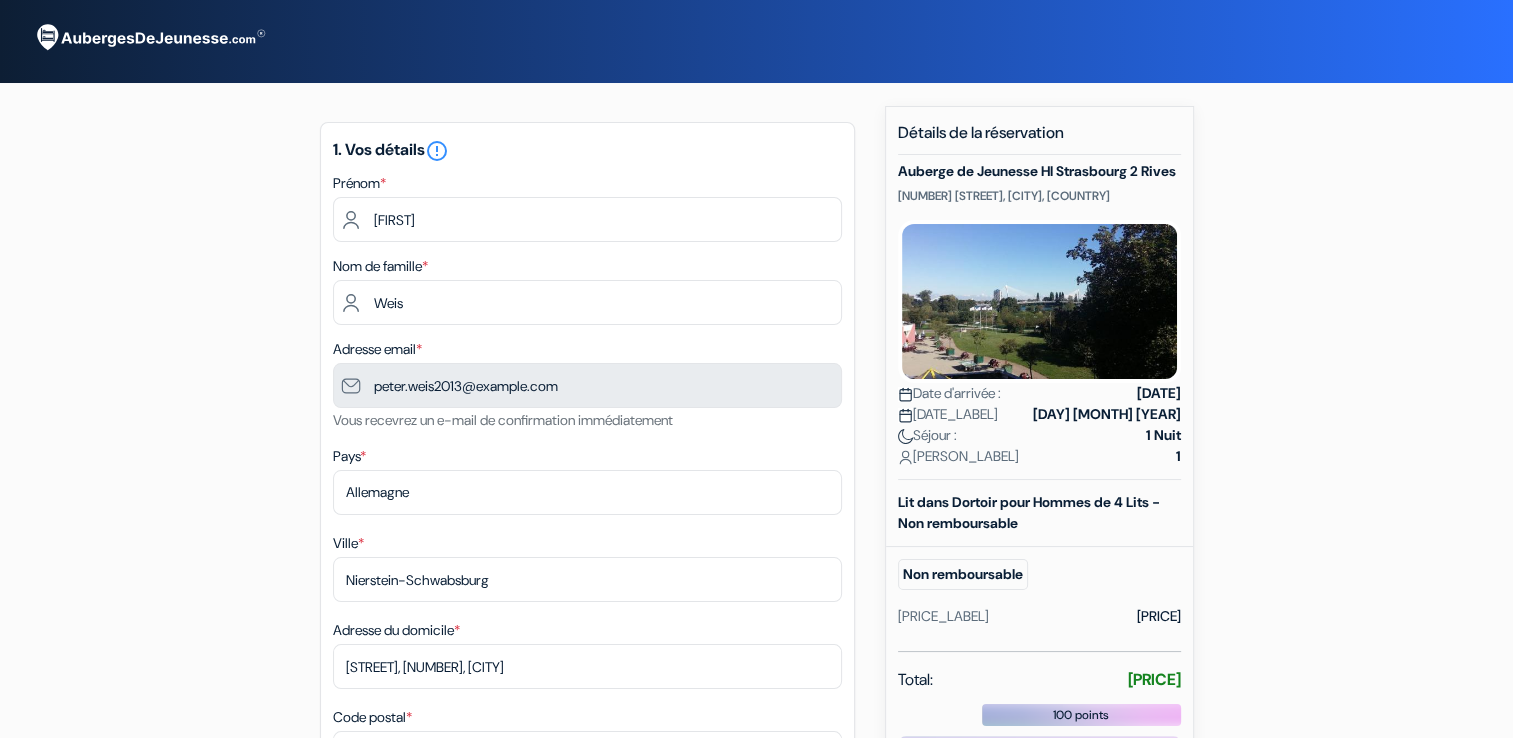 type on "[PHONE]" 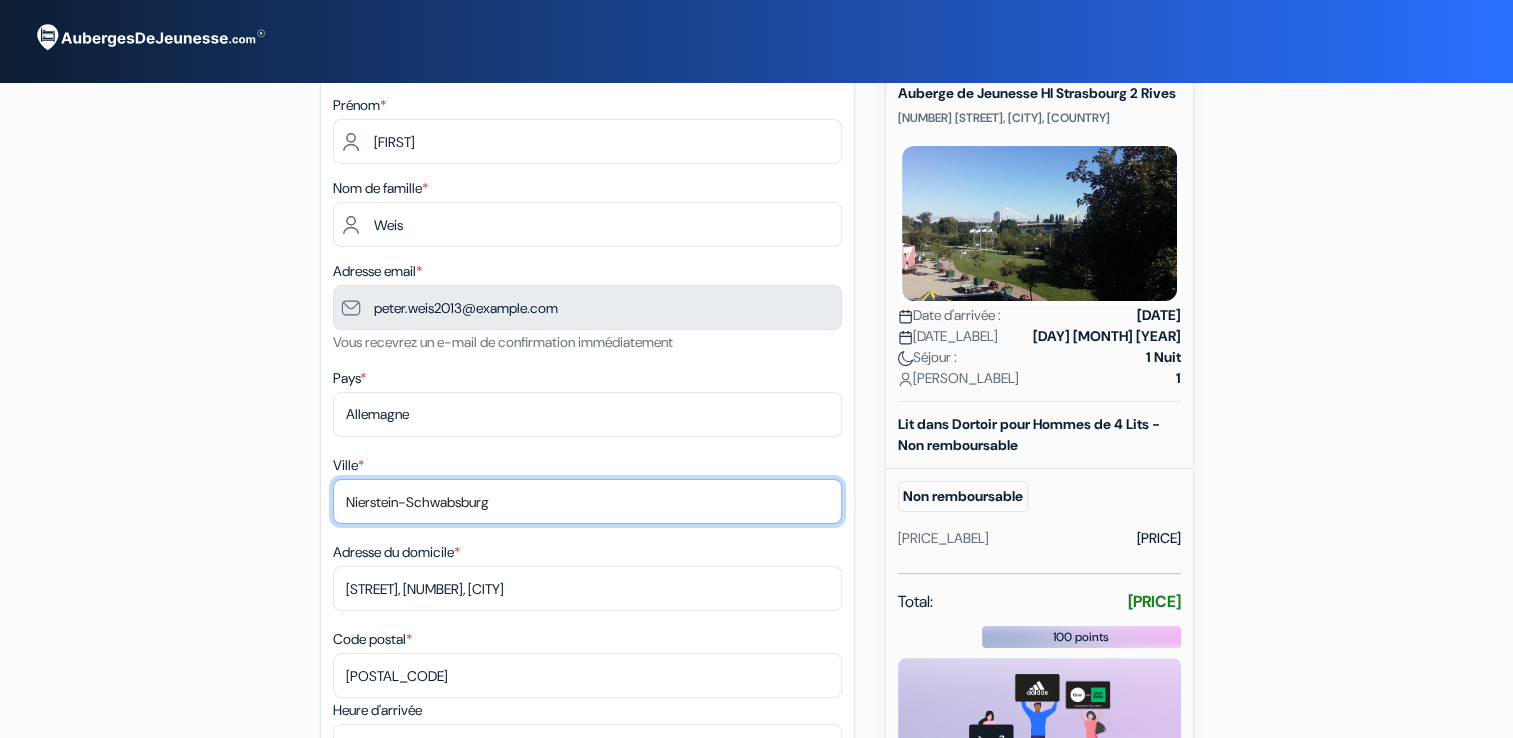 scroll, scrollTop: 200, scrollLeft: 0, axis: vertical 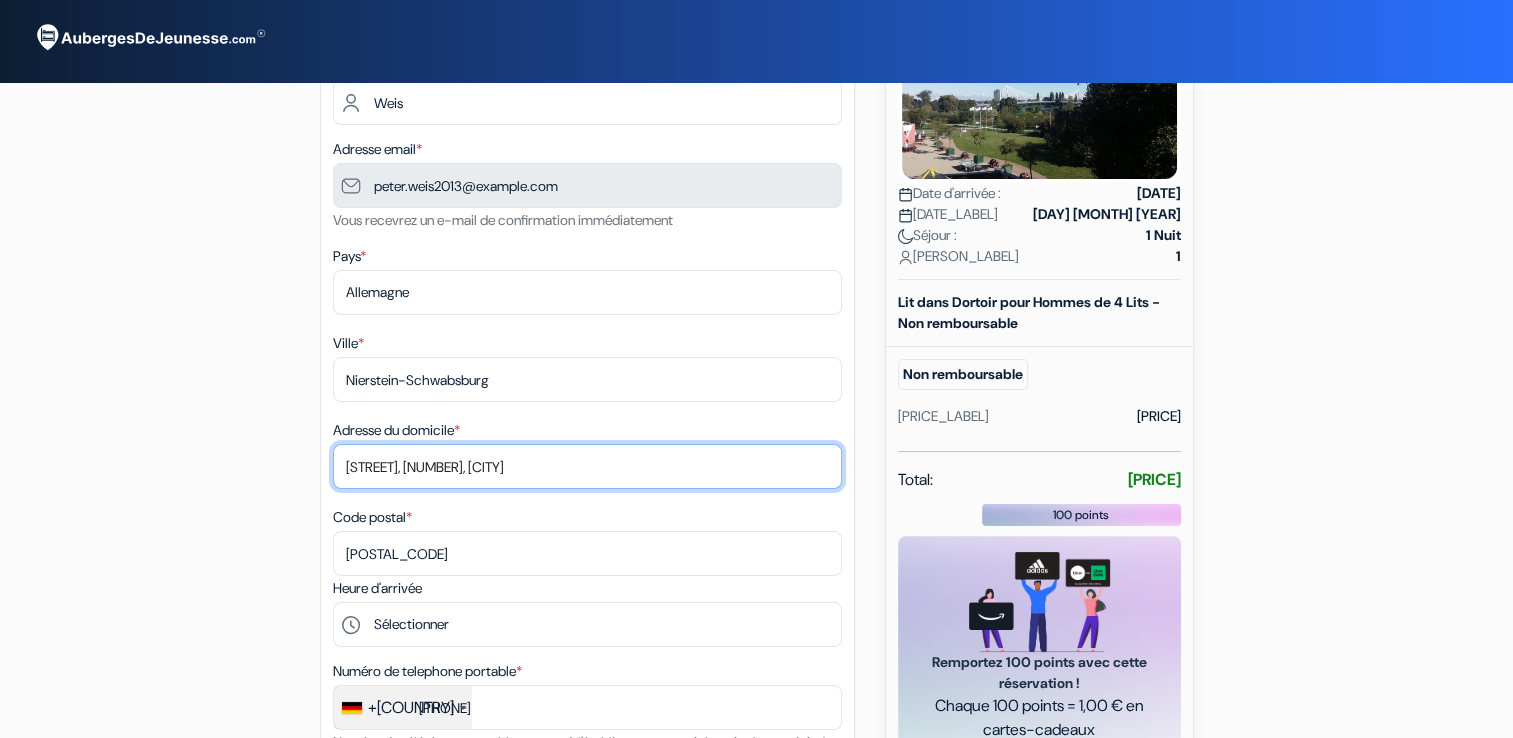 click on "[STREET], [NUMBER], [CITY]" at bounding box center (587, 466) 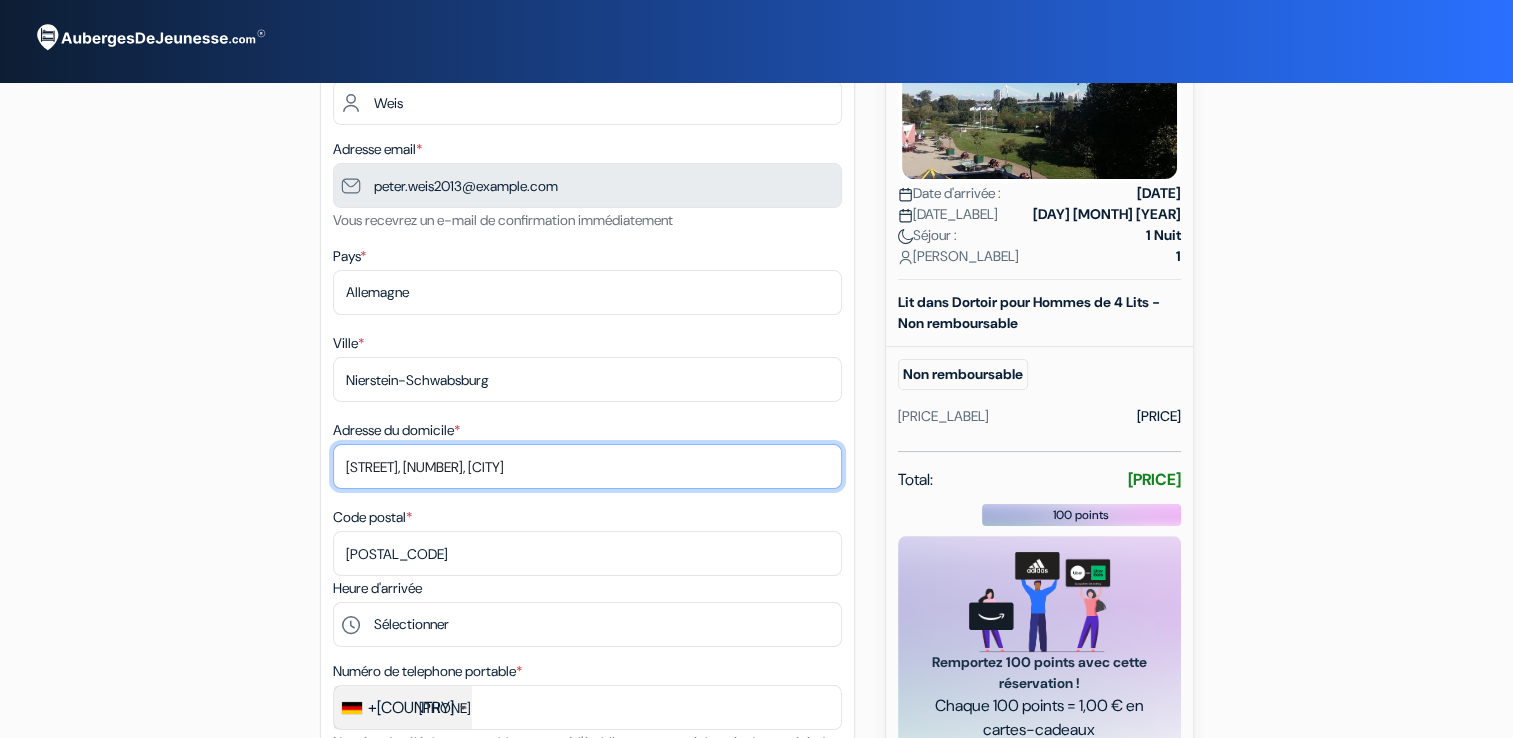 type on "[STREET], [NUMBER], [CITY]" 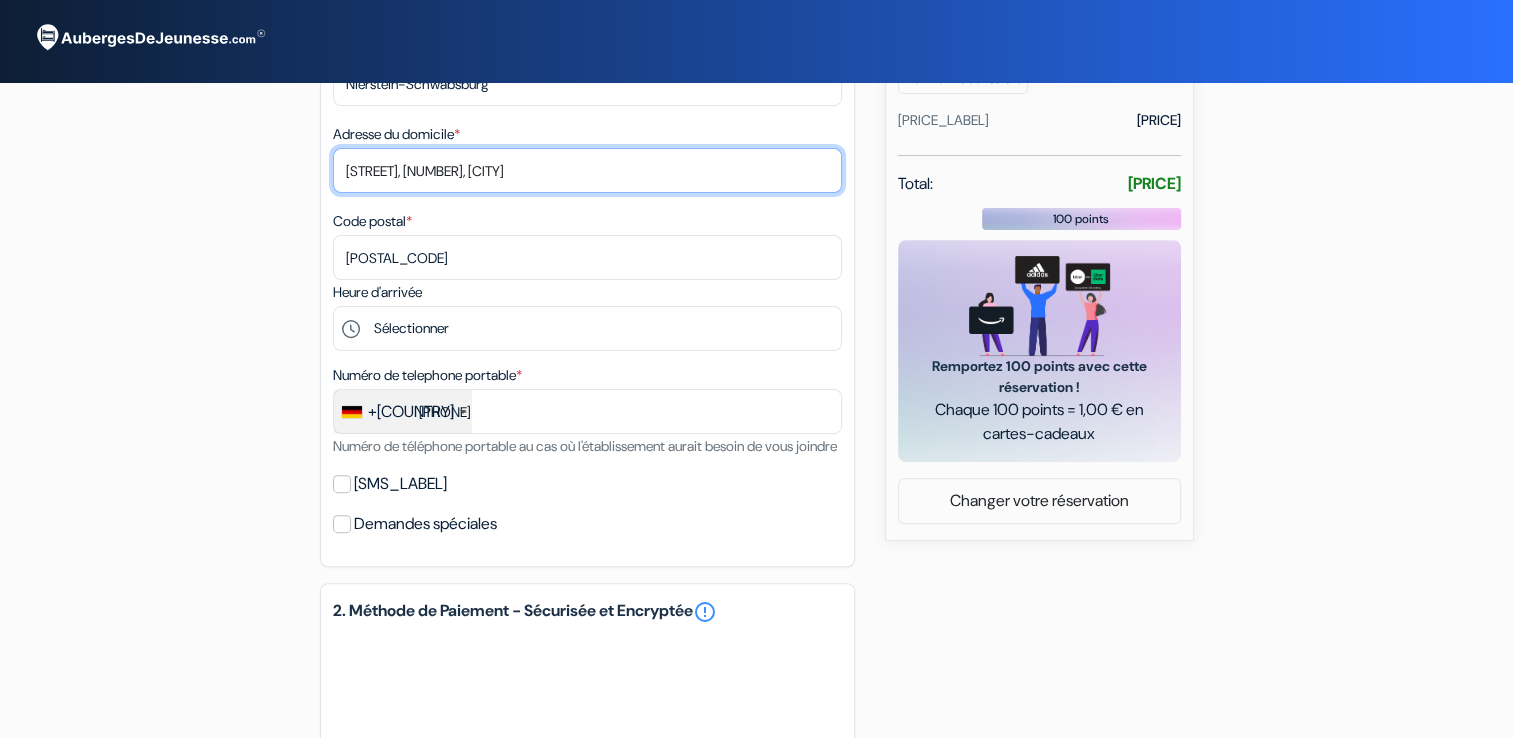 scroll, scrollTop: 500, scrollLeft: 0, axis: vertical 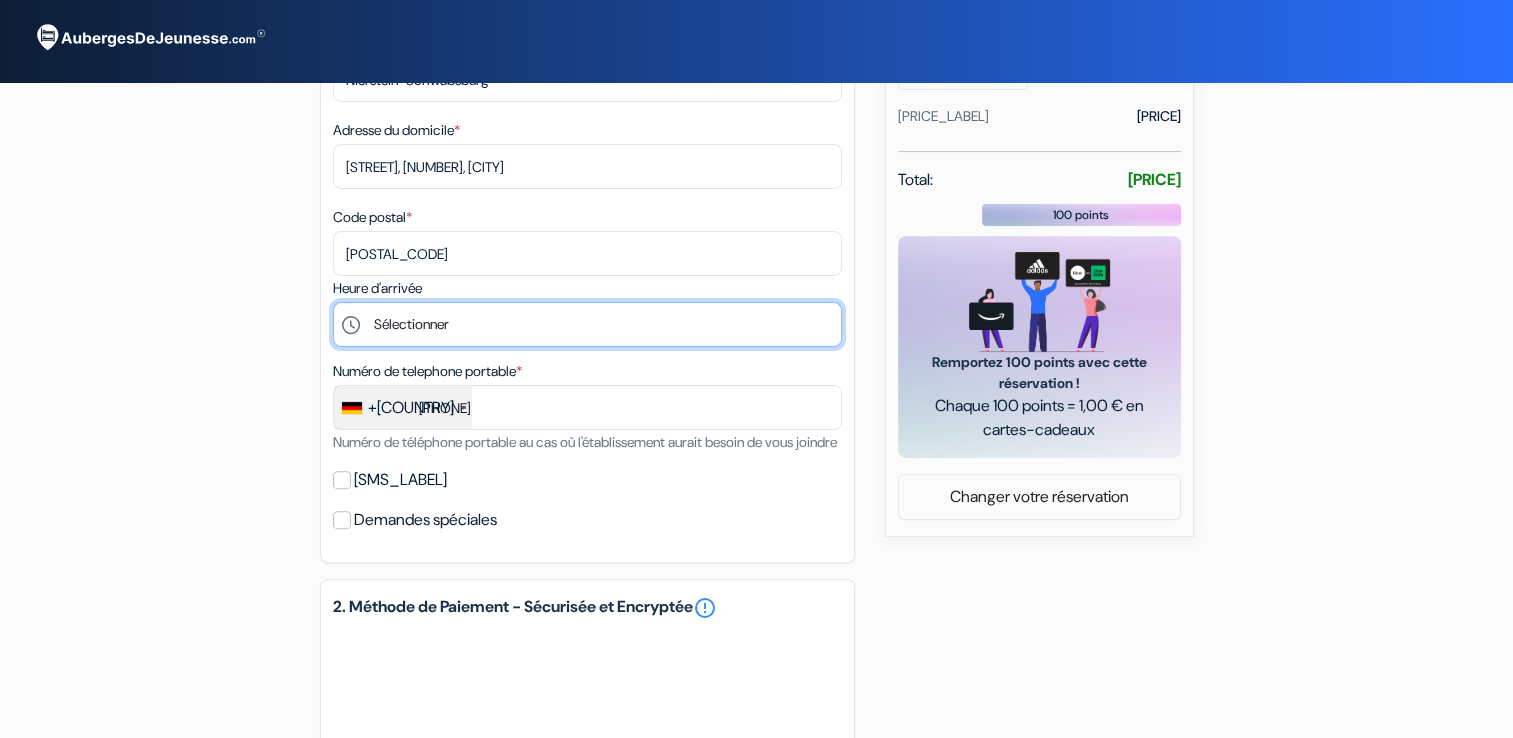 click on "Sélectionner
[TIME]
[TIME]
[TIME]
[TIME]
[TIME]
[TIME]
[TIME]
[TIME]" at bounding box center [587, 324] 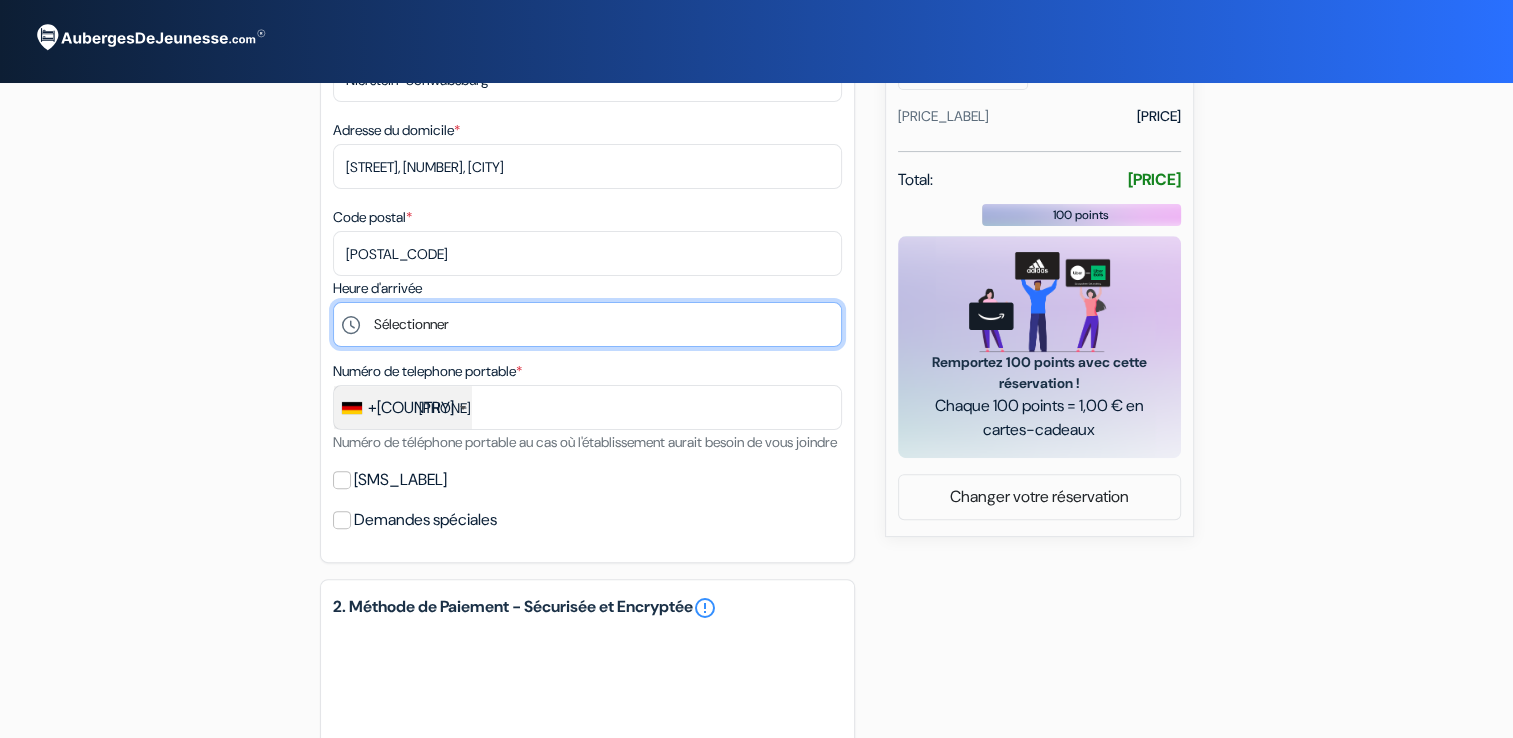 select on "17" 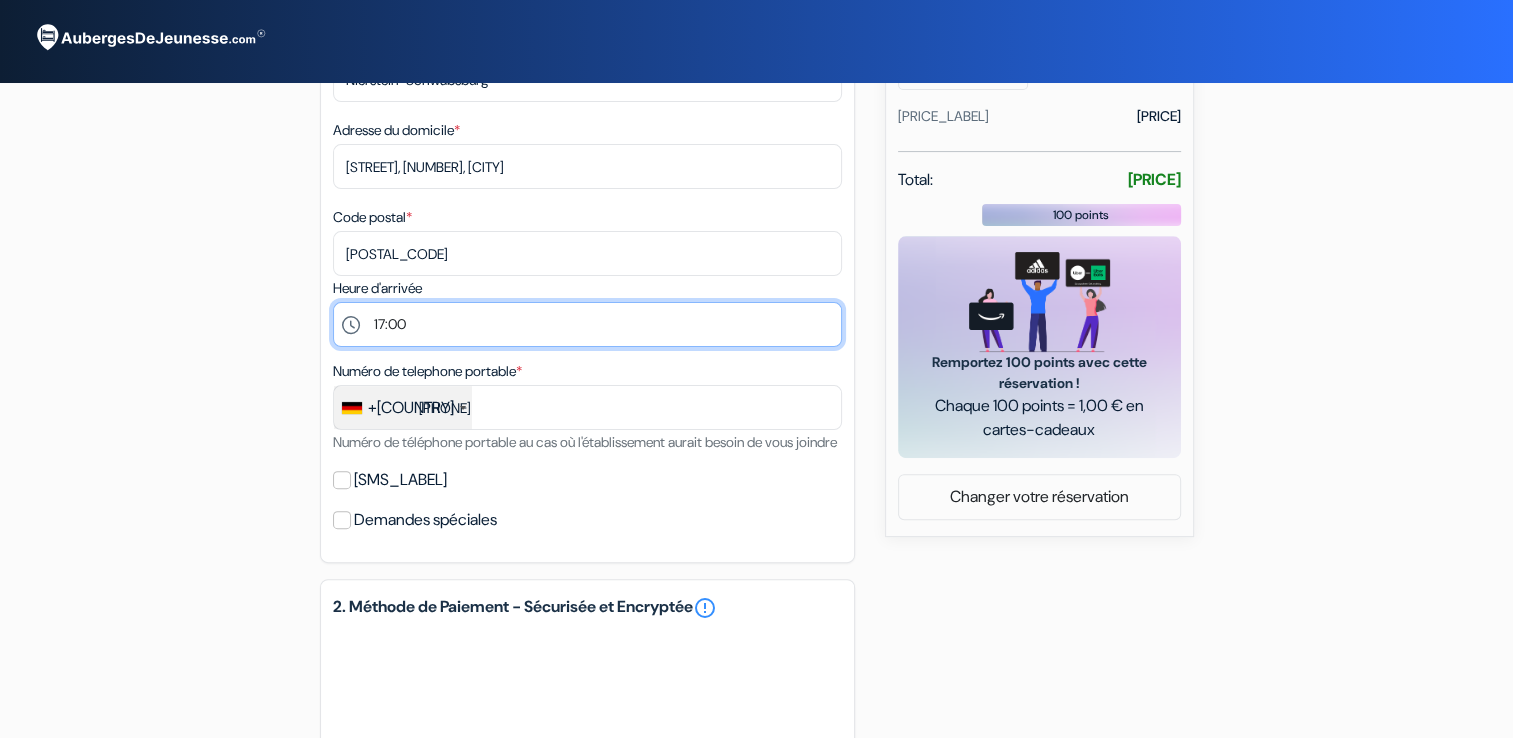 click on "Sélectionner
[TIME]
[TIME]
[TIME]
[TIME]
[TIME]
[TIME]
[TIME]
[TIME]" at bounding box center (587, 324) 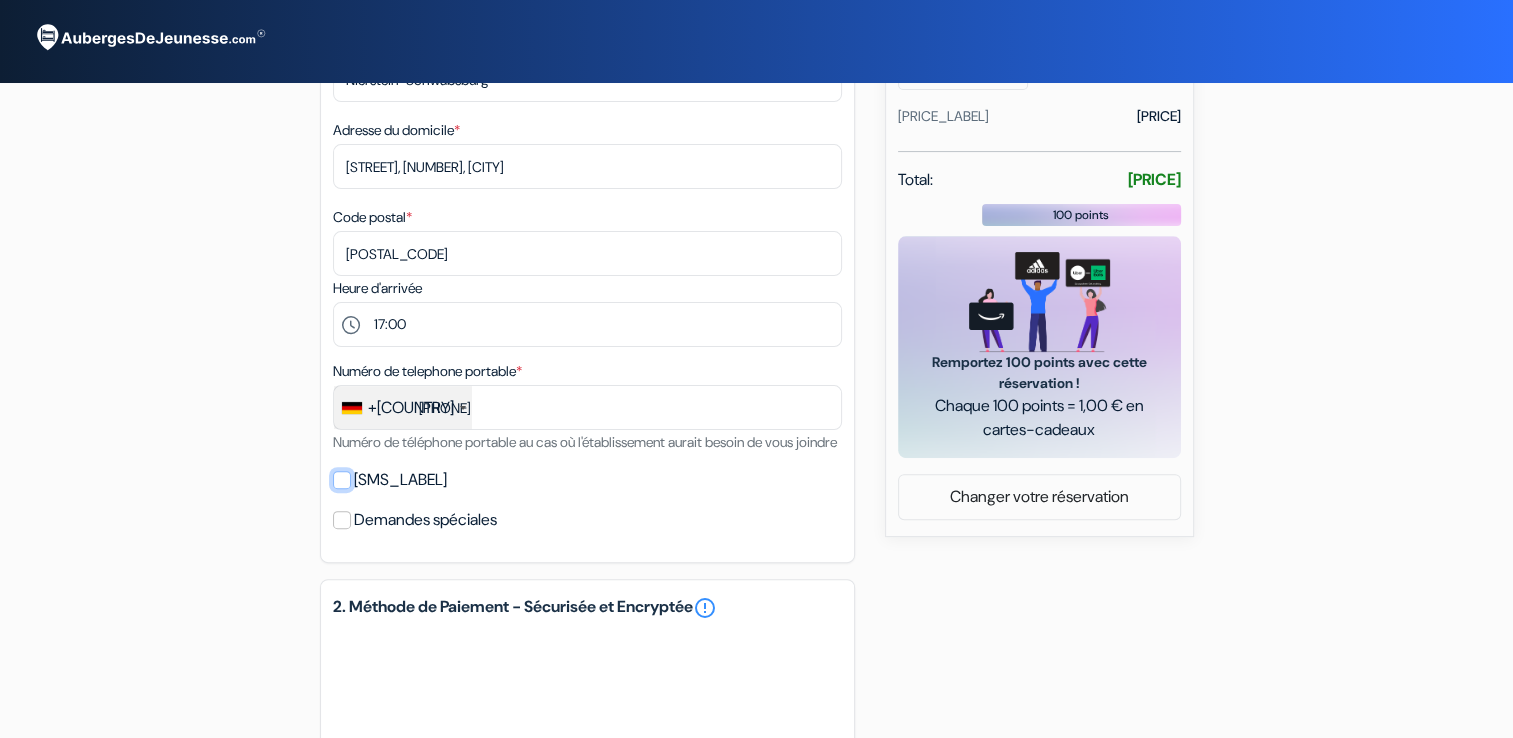 click on "[SMS_LABEL]" at bounding box center (342, 480) 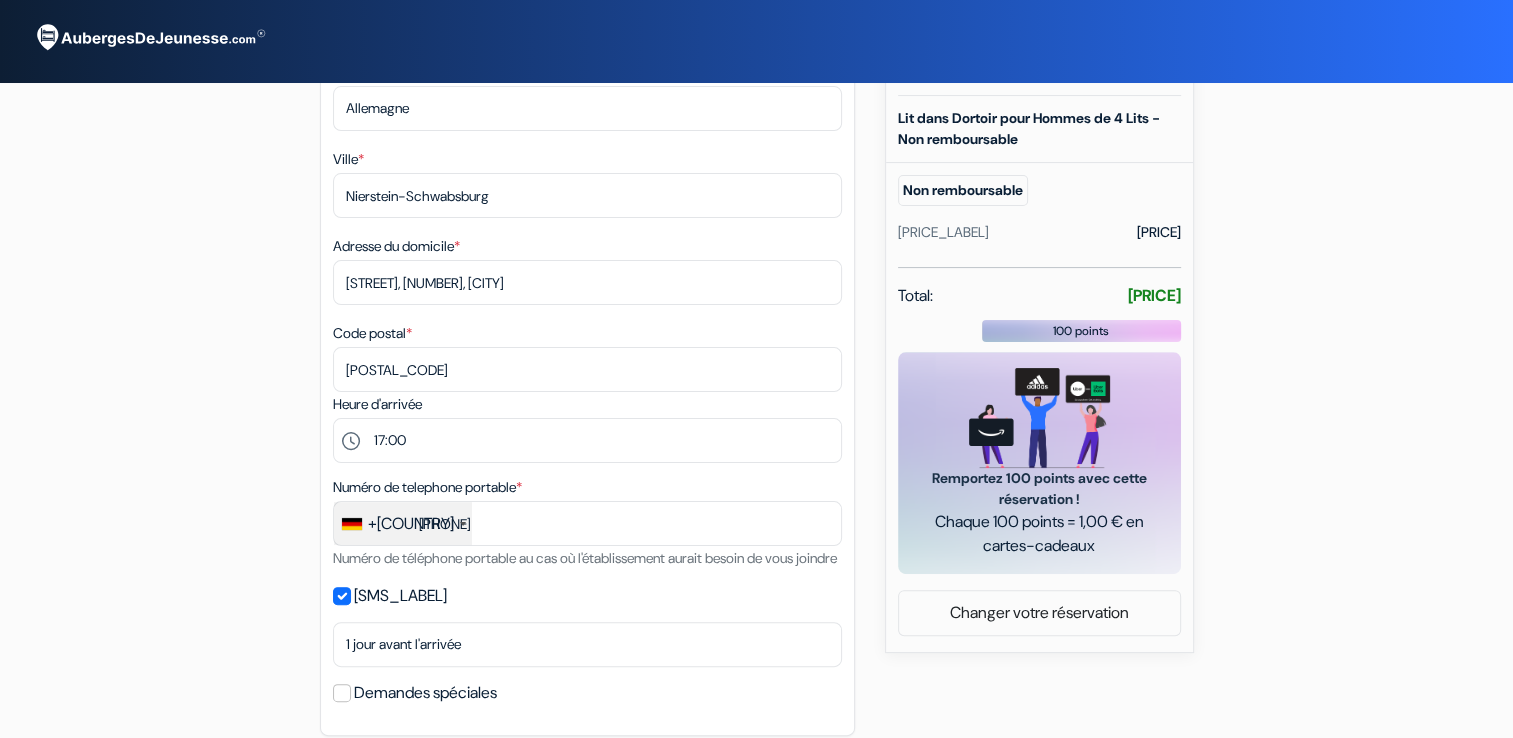 scroll, scrollTop: 364, scrollLeft: 0, axis: vertical 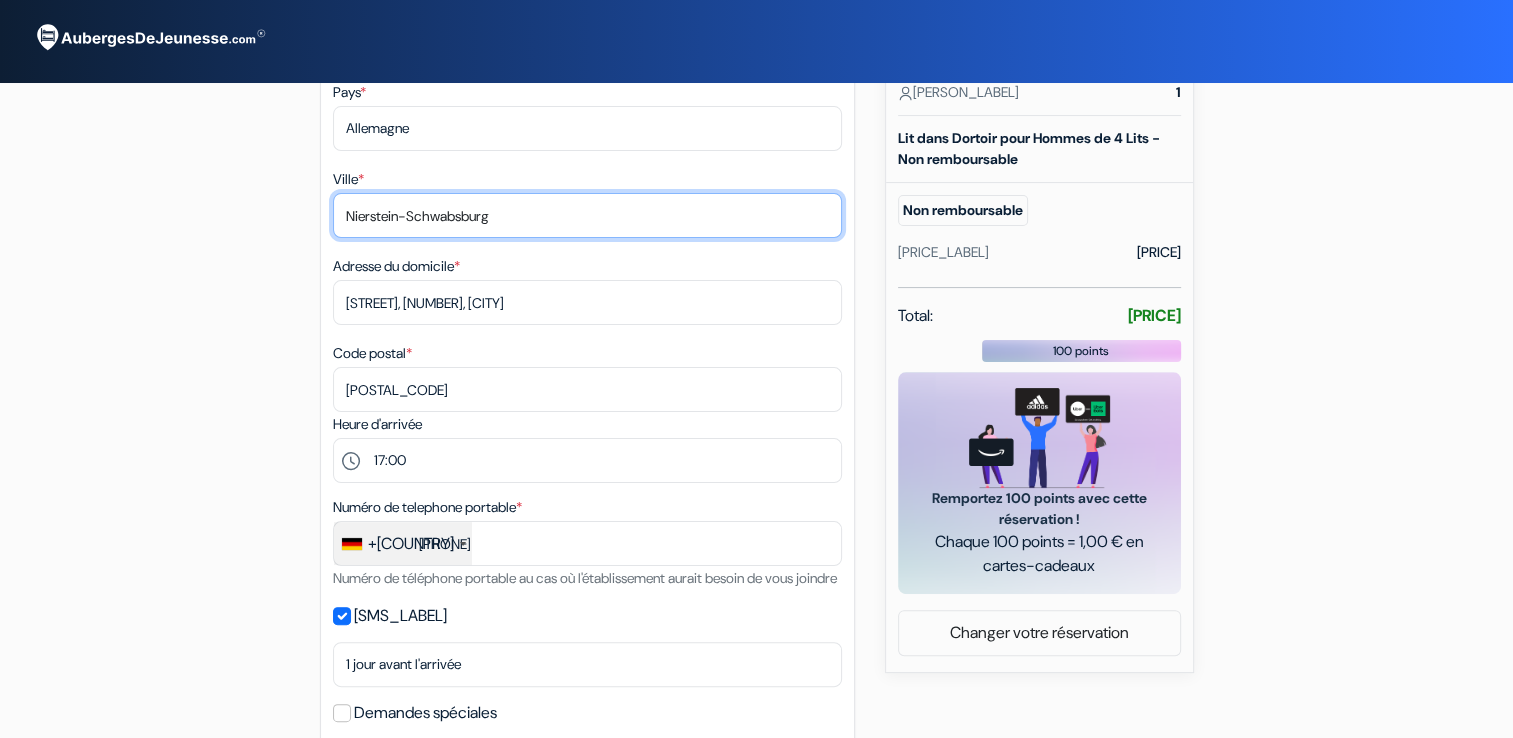 click on "Nierstein-Schwabsburg" at bounding box center [587, 215] 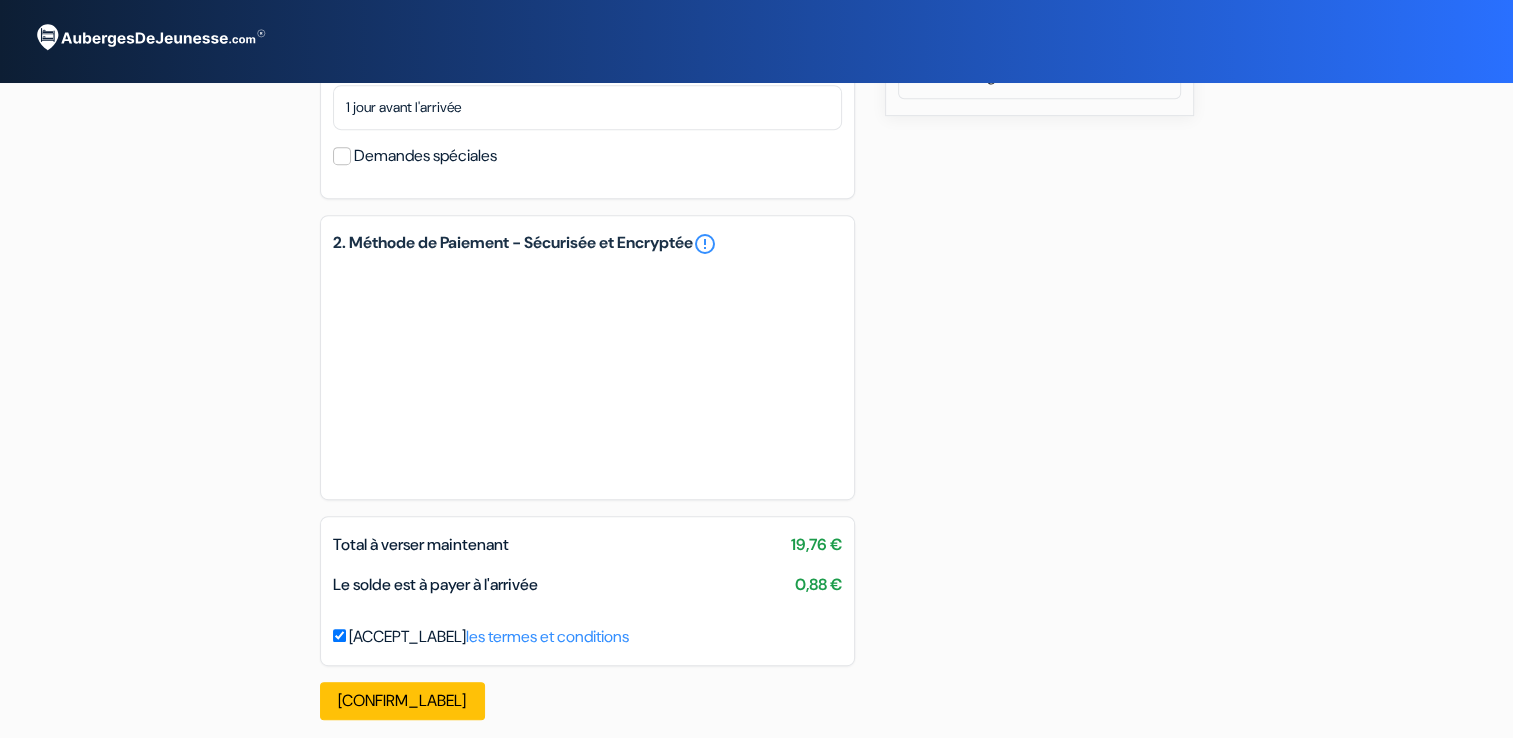 scroll, scrollTop: 964, scrollLeft: 0, axis: vertical 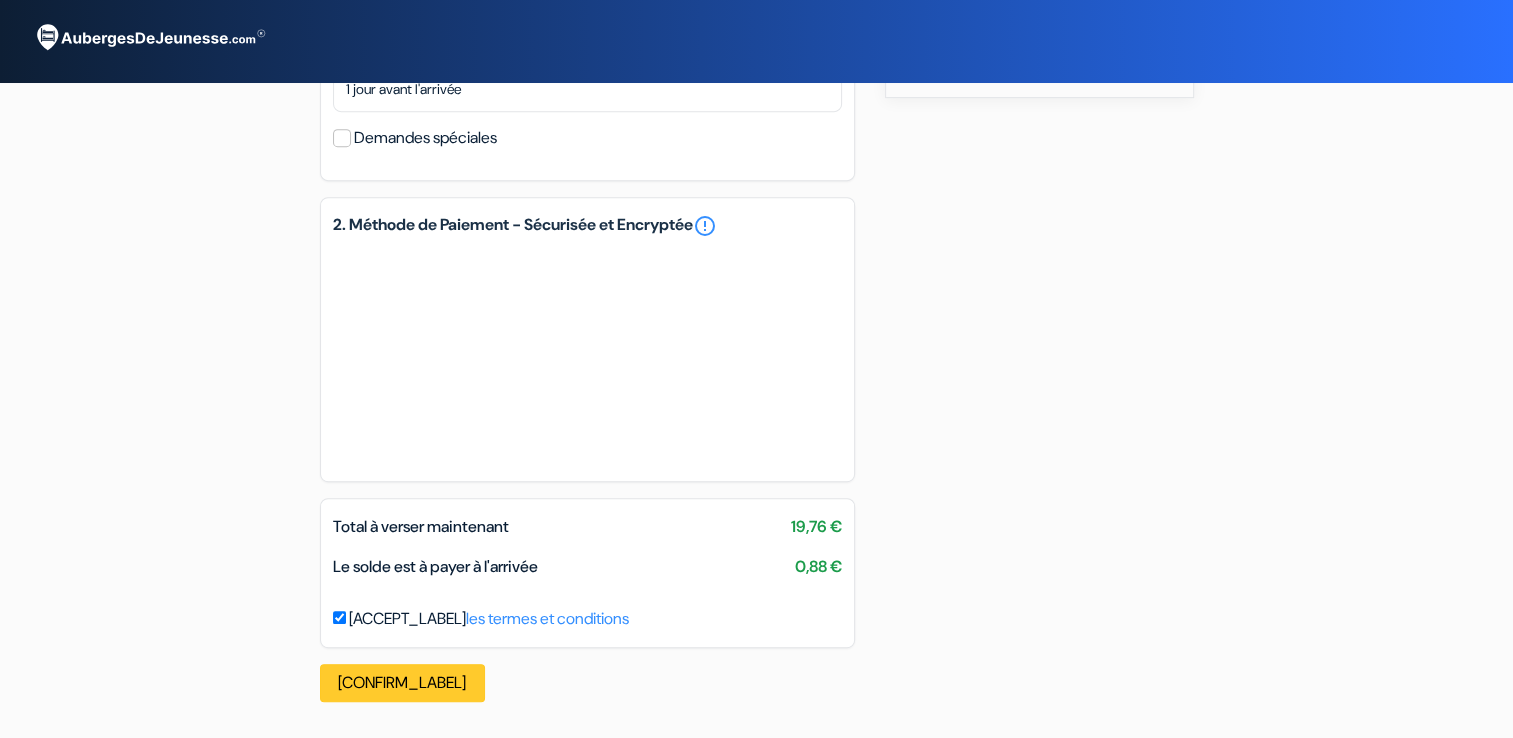 type on "[CITY]" 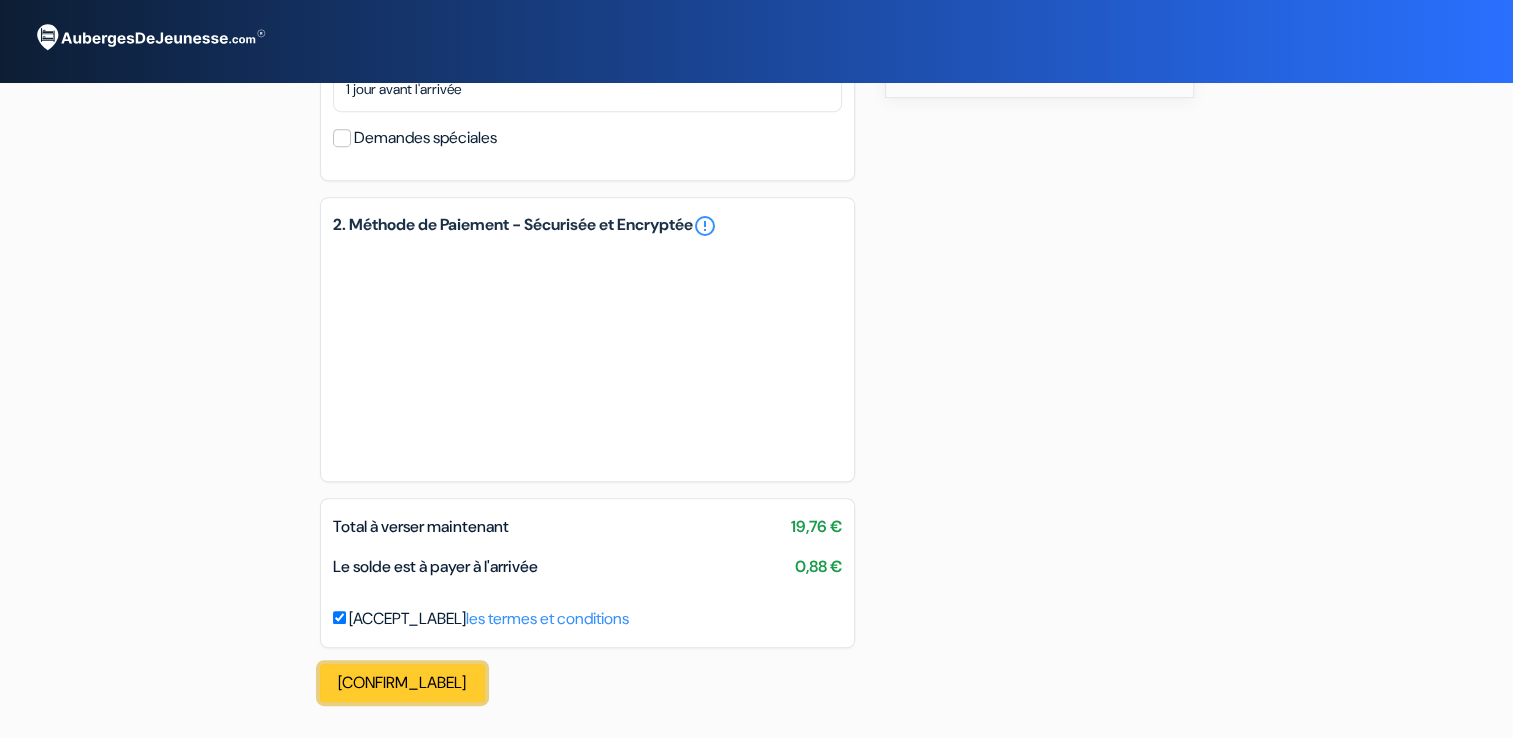 click on "Confirmer
Loading..." at bounding box center [403, 683] 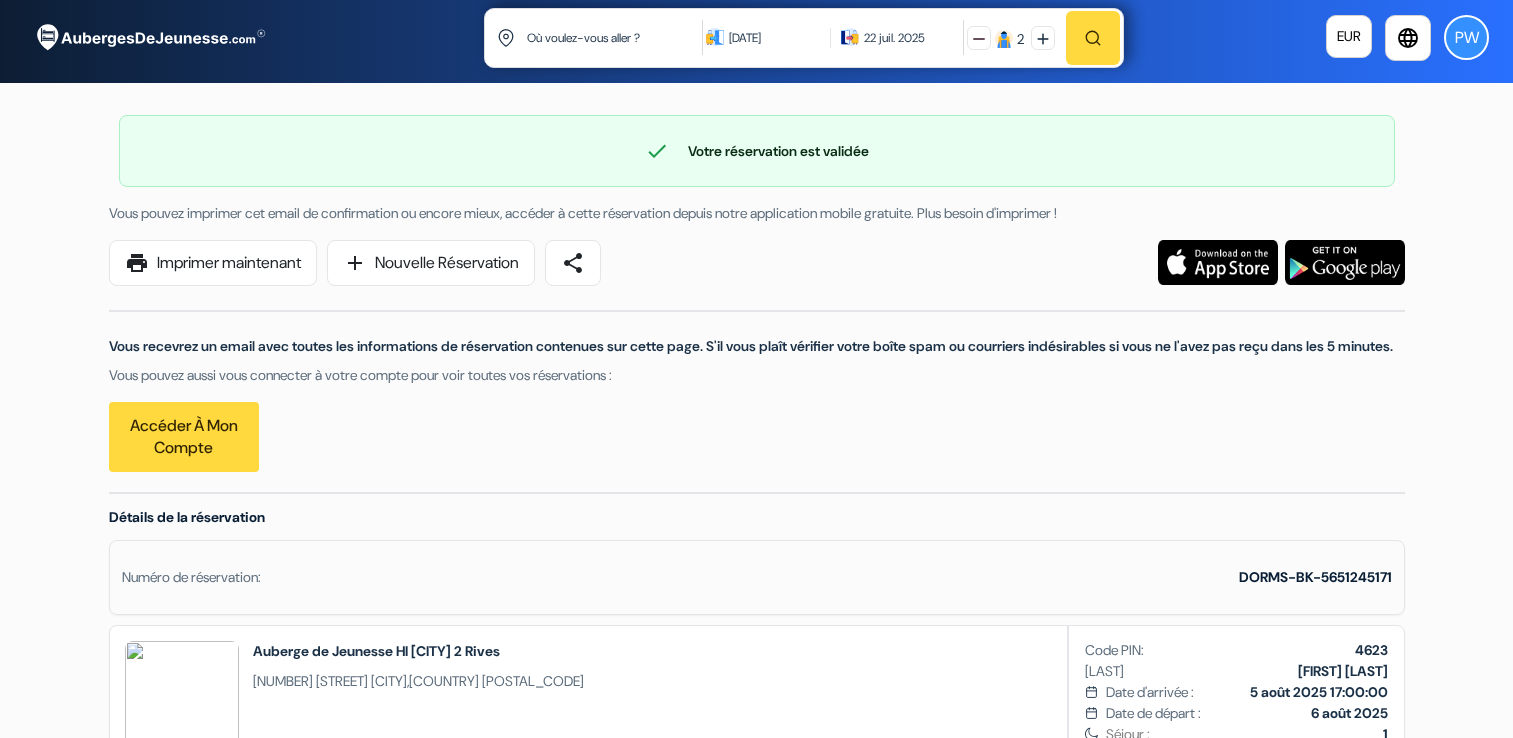 scroll, scrollTop: 0, scrollLeft: 0, axis: both 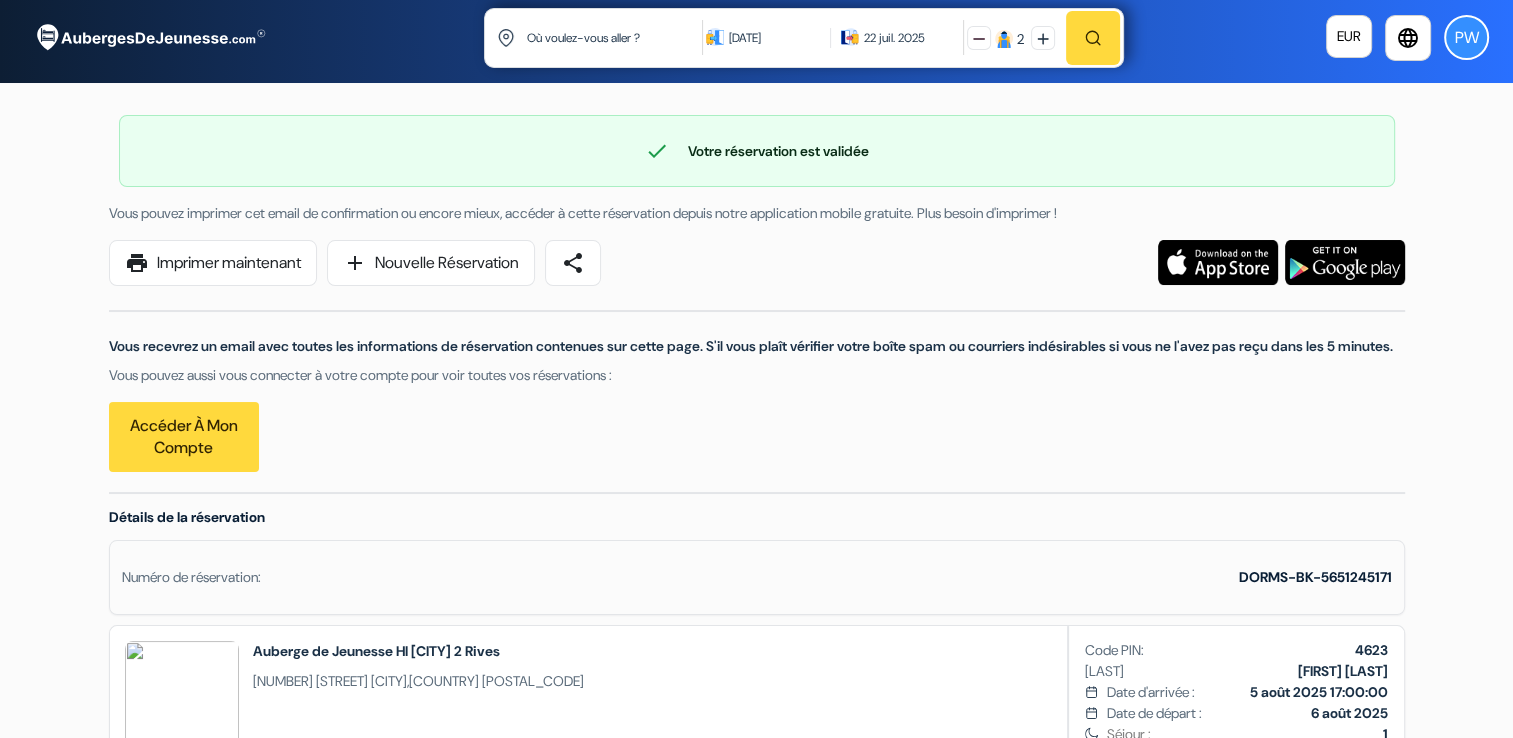 drag, startPoint x: 182, startPoint y: 371, endPoint x: 87, endPoint y: 325, distance: 105.550934 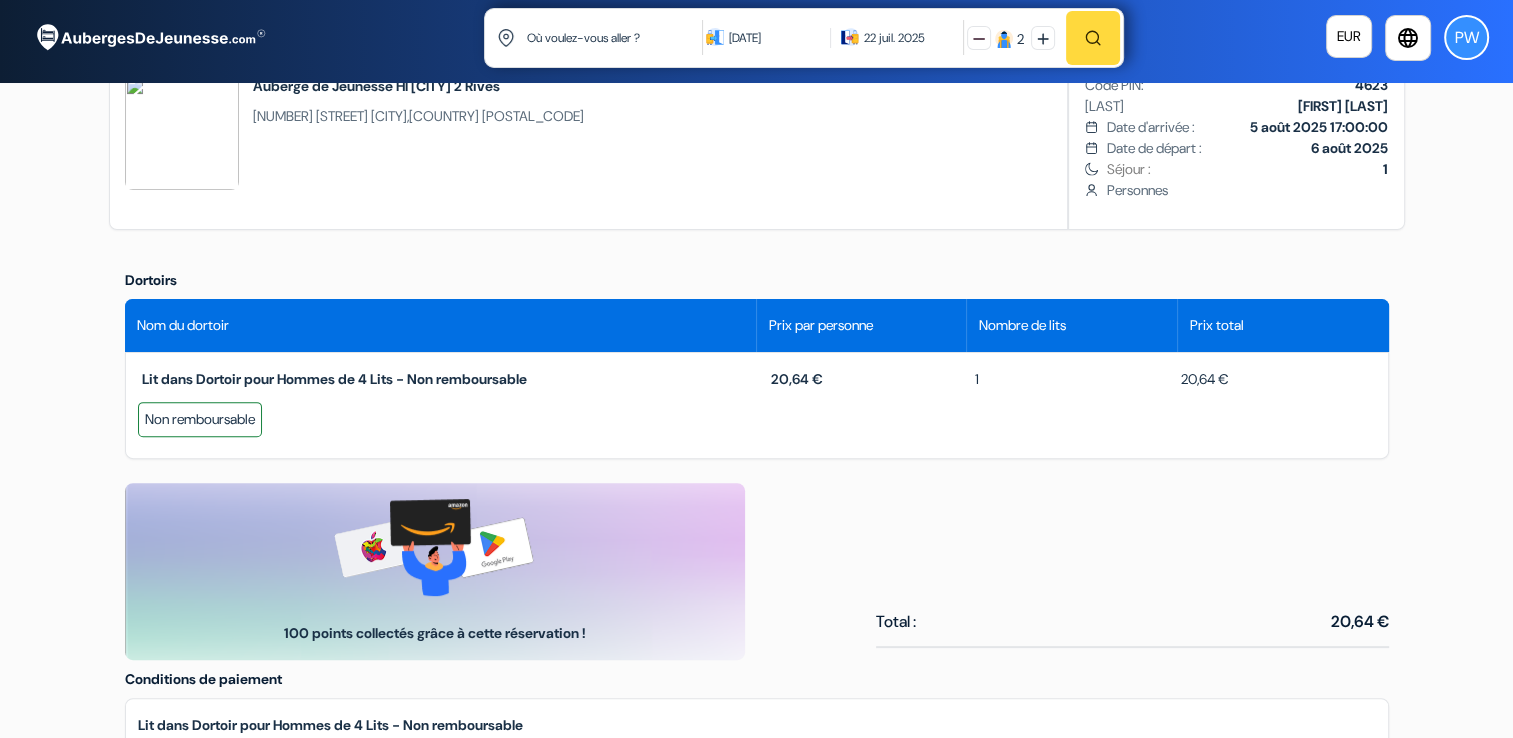 scroll, scrollTop: 500, scrollLeft: 0, axis: vertical 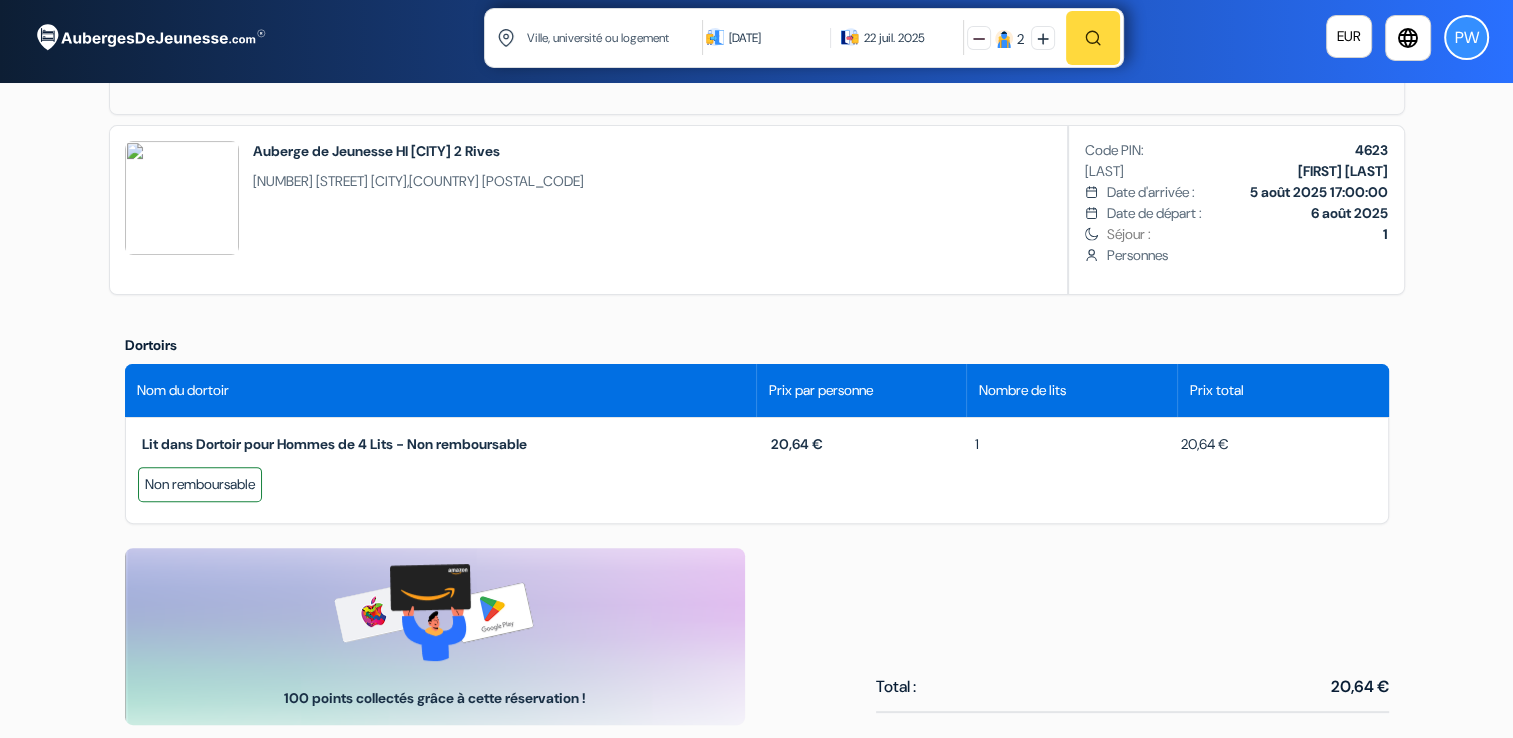 click at bounding box center (615, 37) 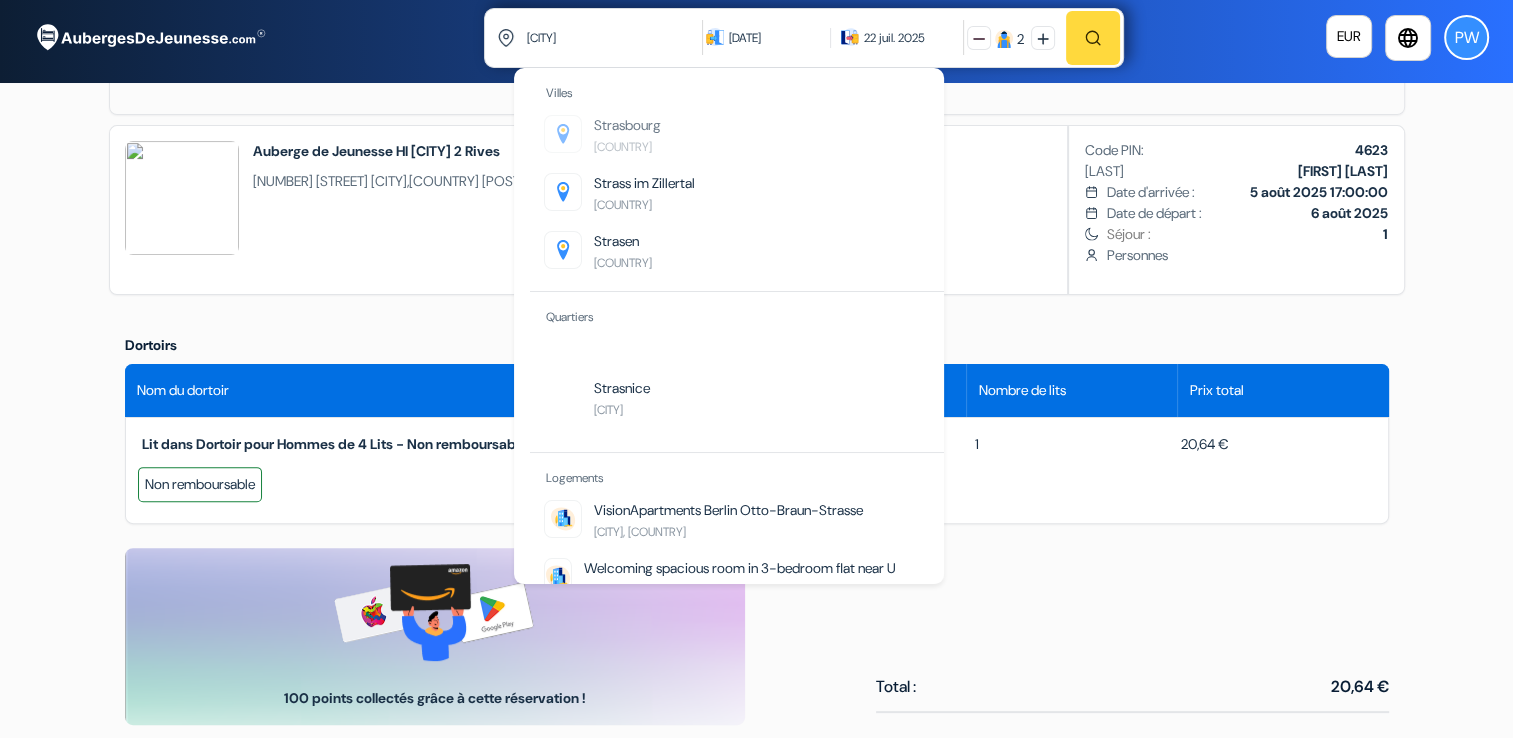 click on "Stras" at bounding box center (609, 125) 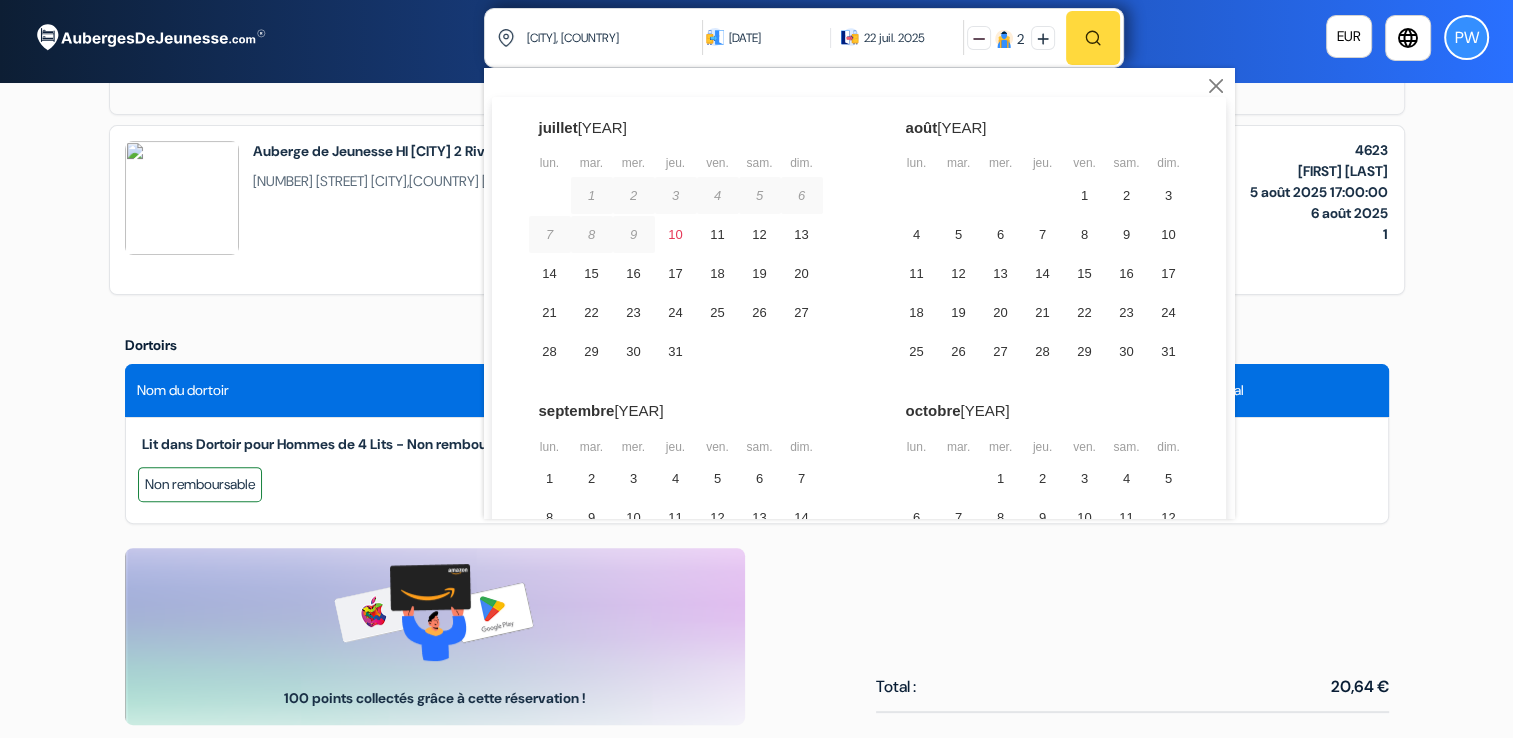scroll, scrollTop: 8, scrollLeft: 0, axis: vertical 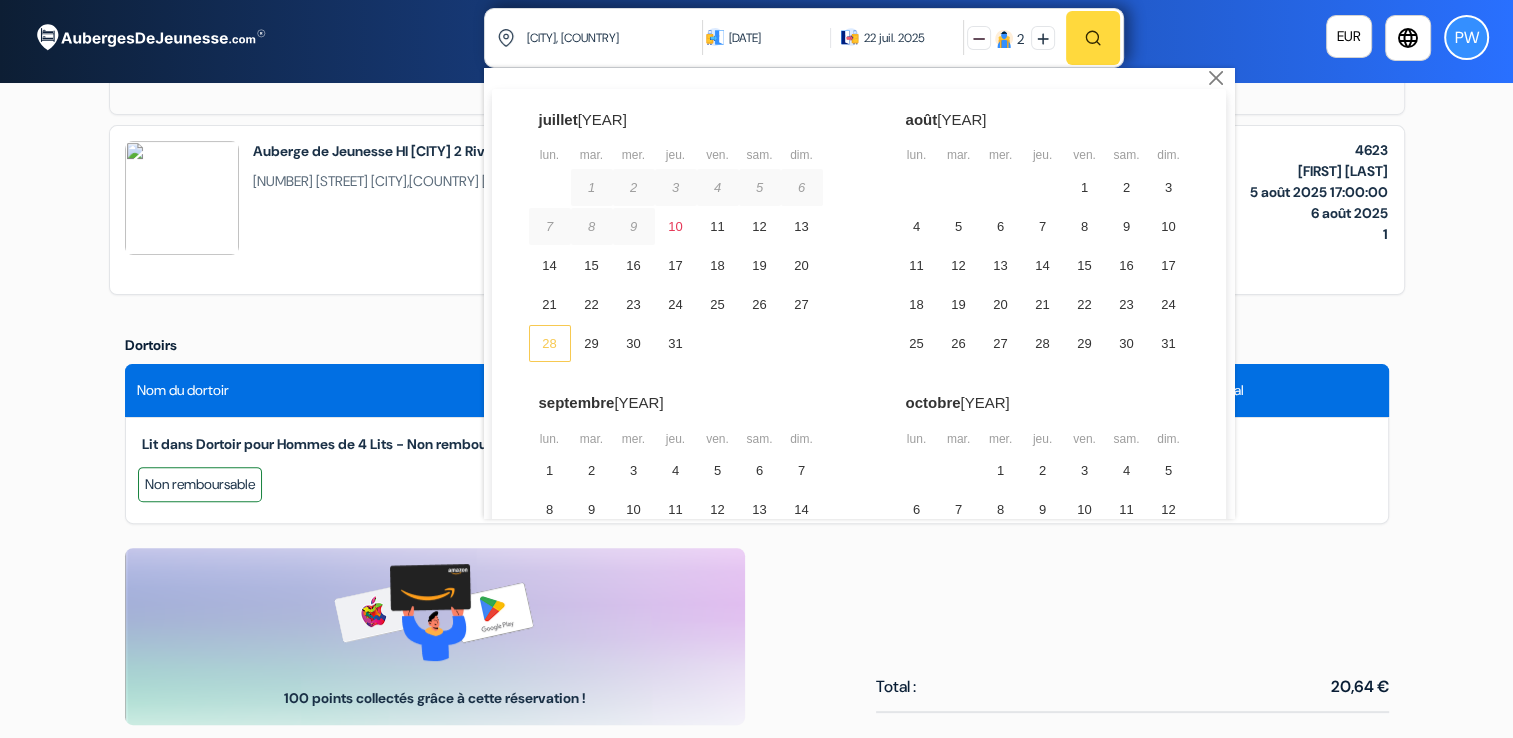 click on "28" at bounding box center [550, 343] 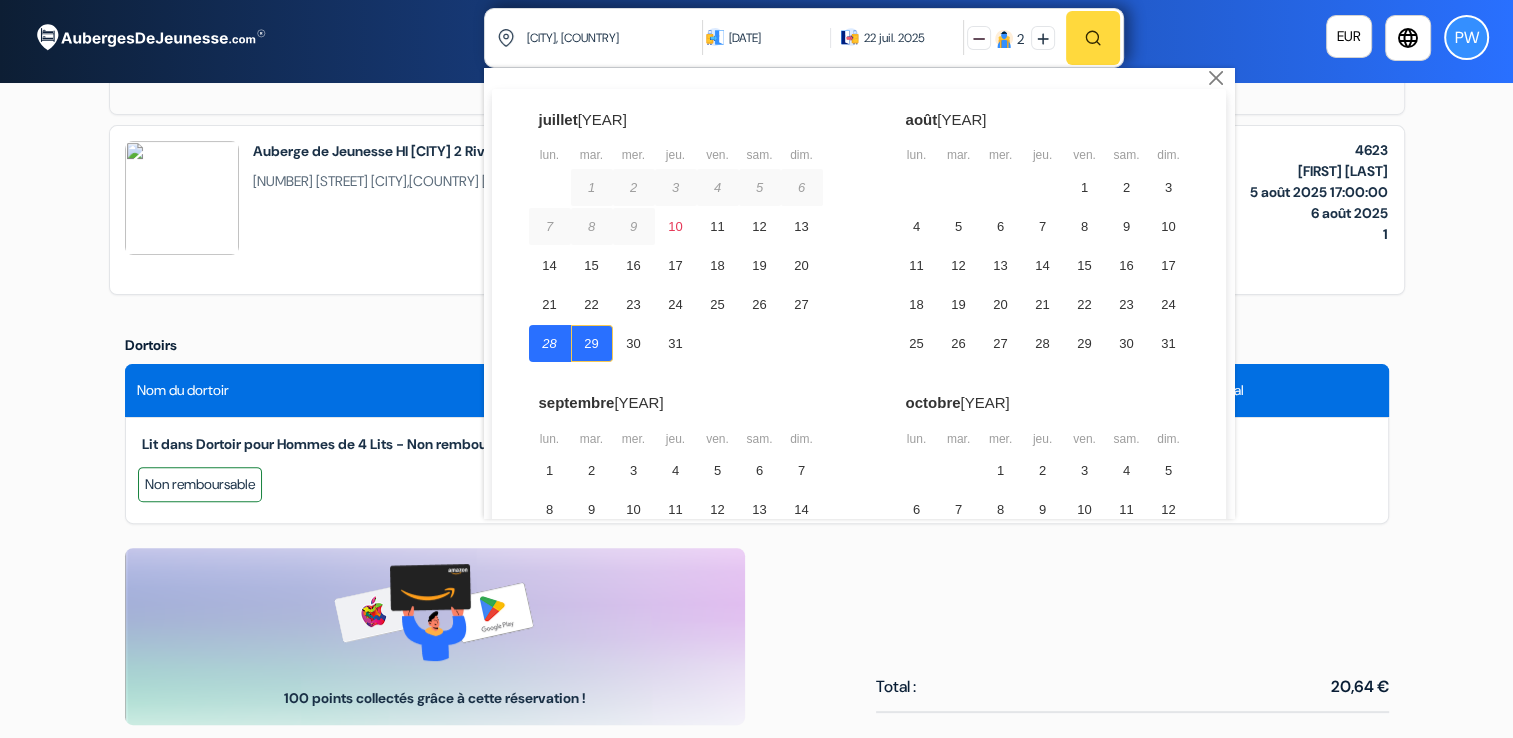 click on "29" at bounding box center (592, 343) 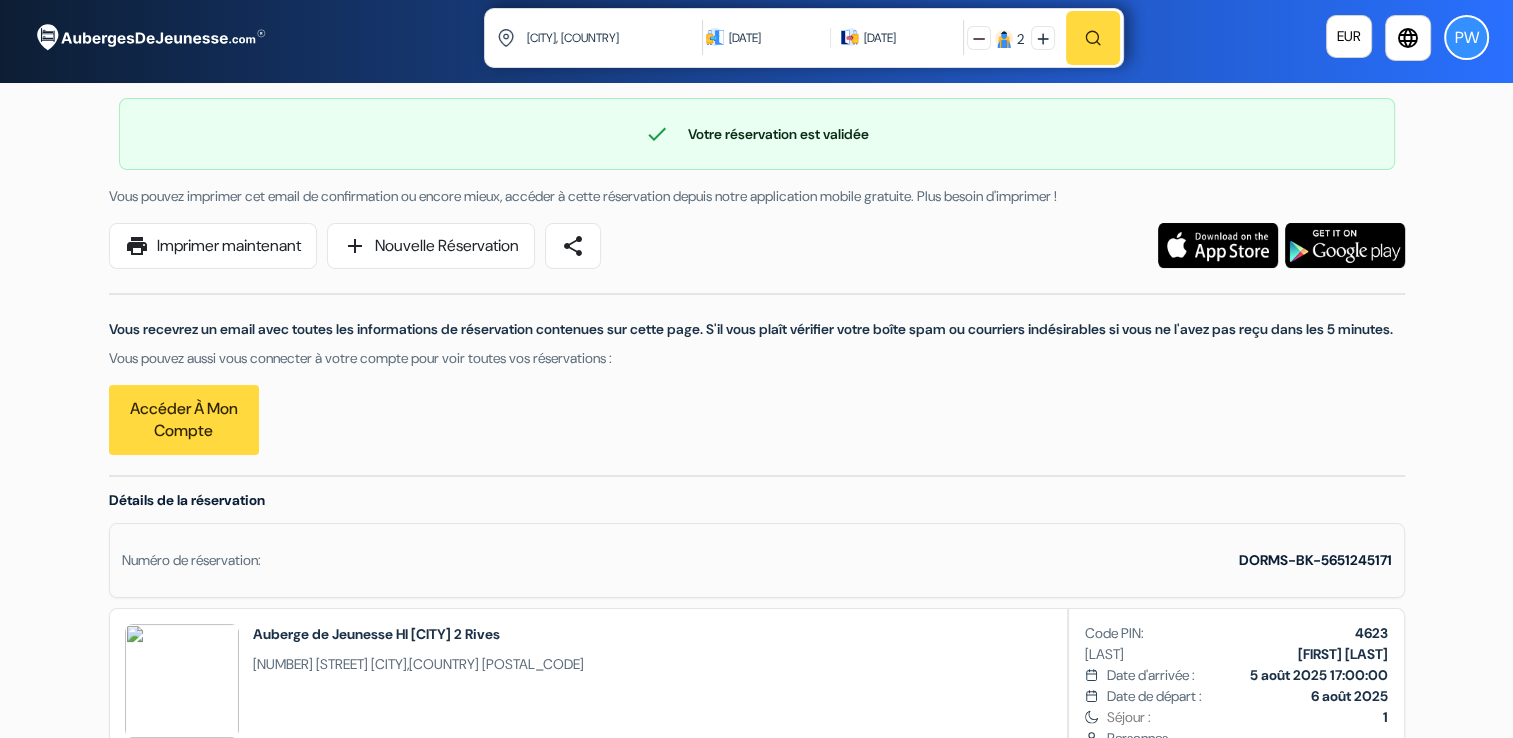 scroll, scrollTop: 0, scrollLeft: 0, axis: both 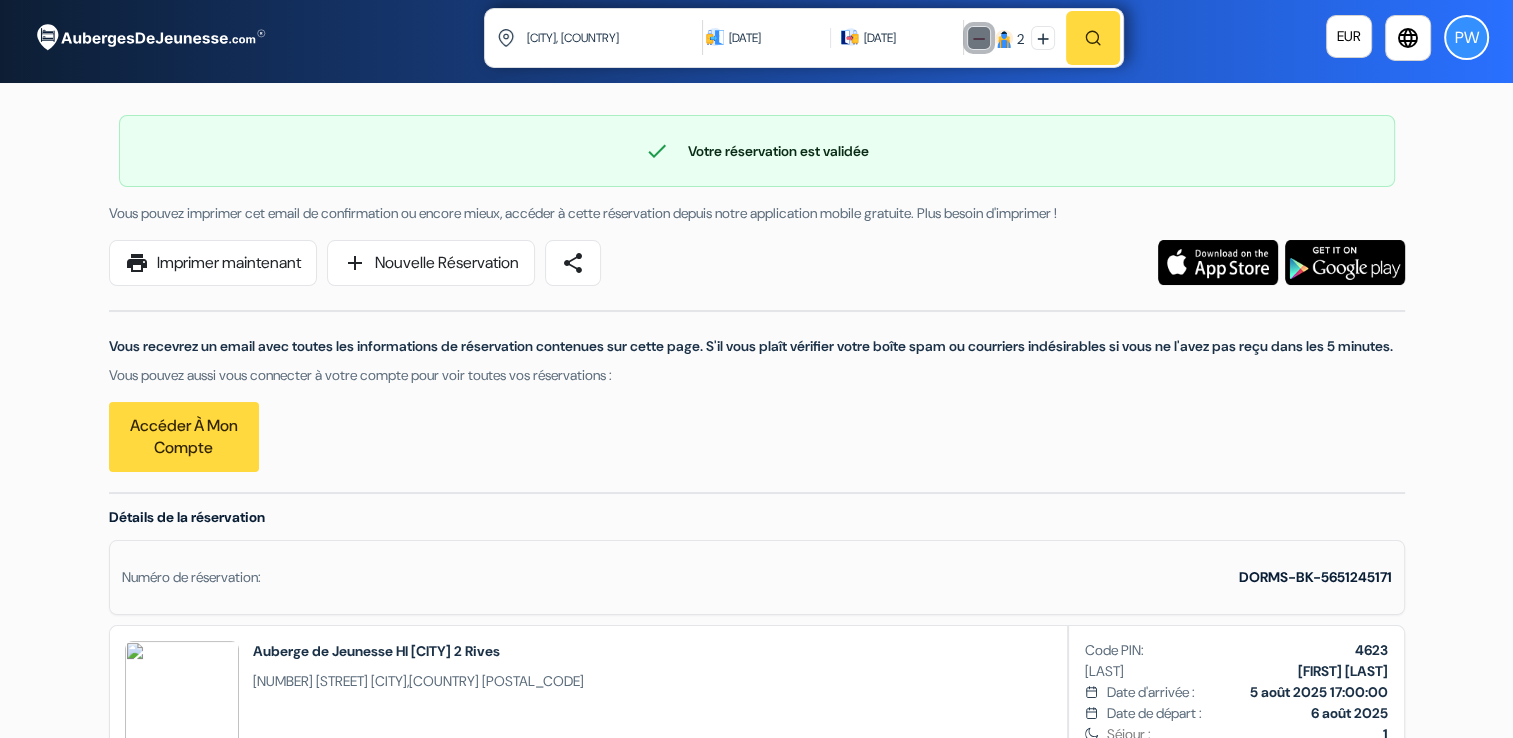 click at bounding box center (979, 38) 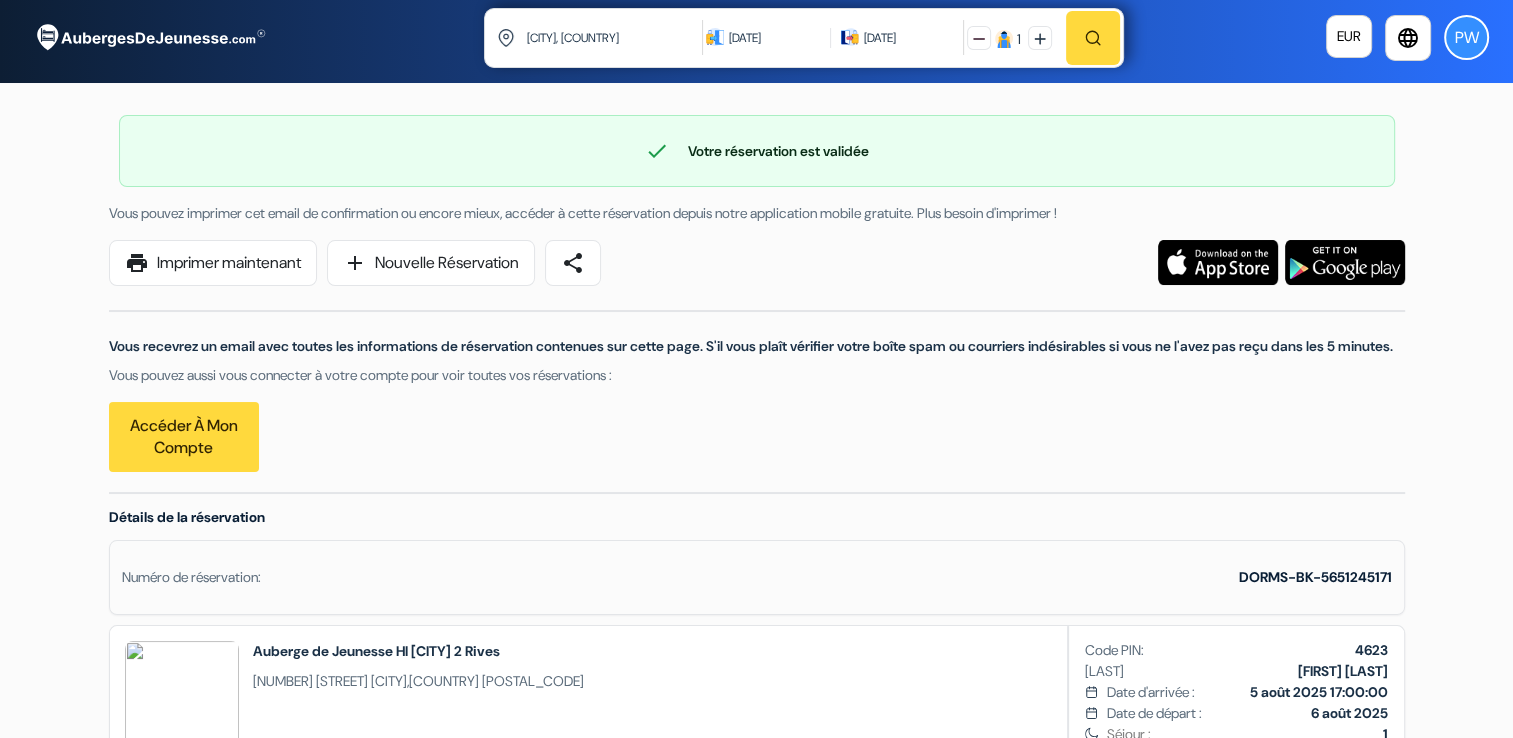 click at bounding box center (1093, 38) 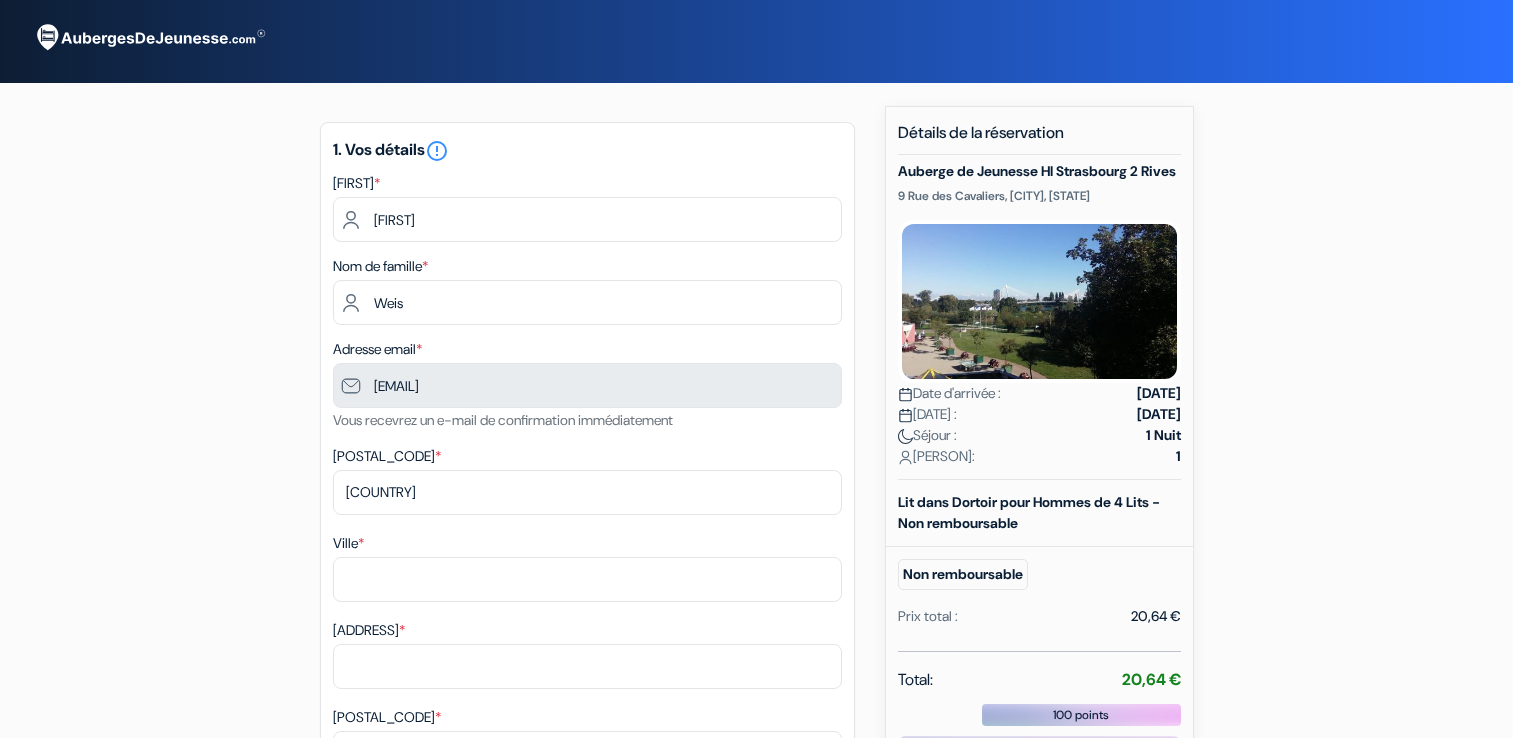 scroll, scrollTop: 0, scrollLeft: 0, axis: both 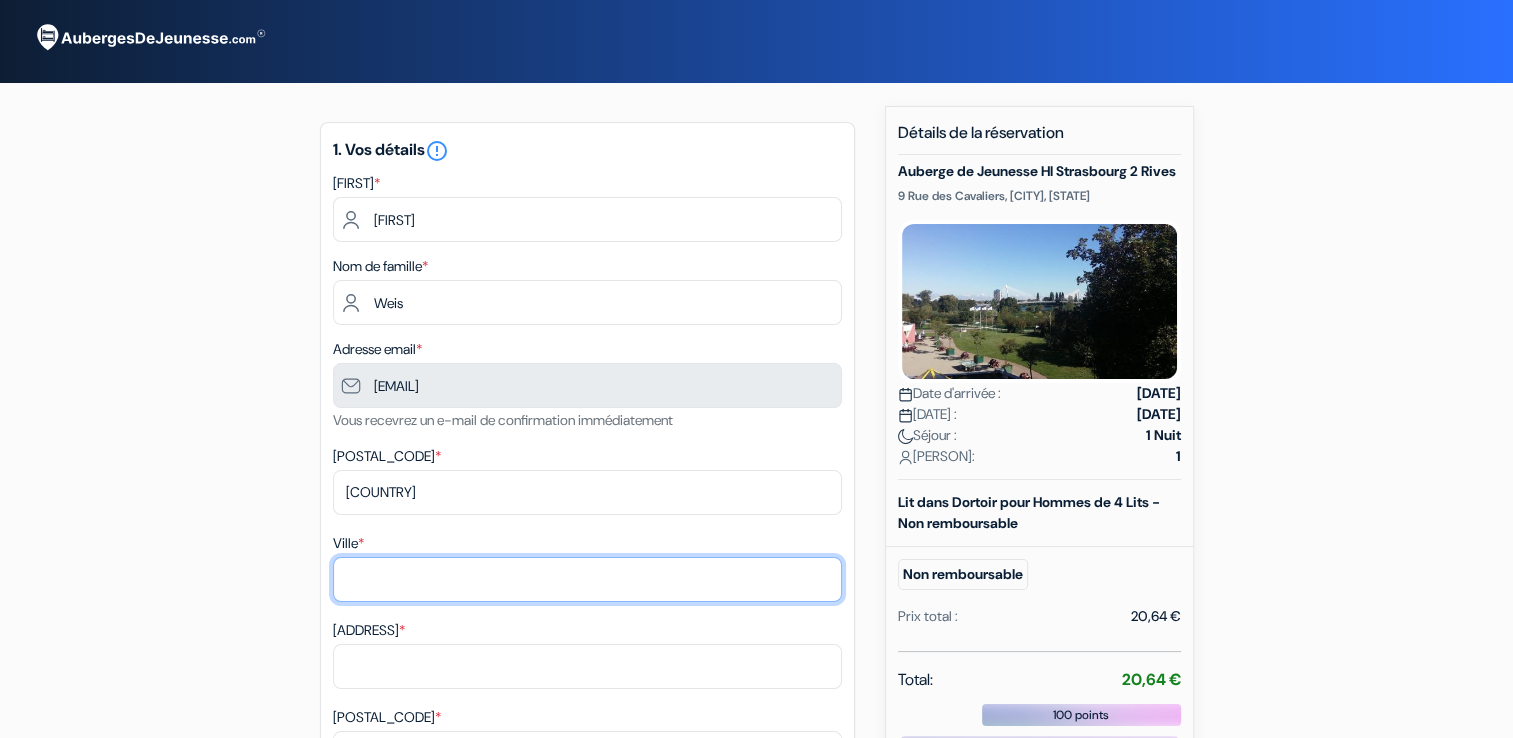 click on "Ville  *" at bounding box center [587, 579] 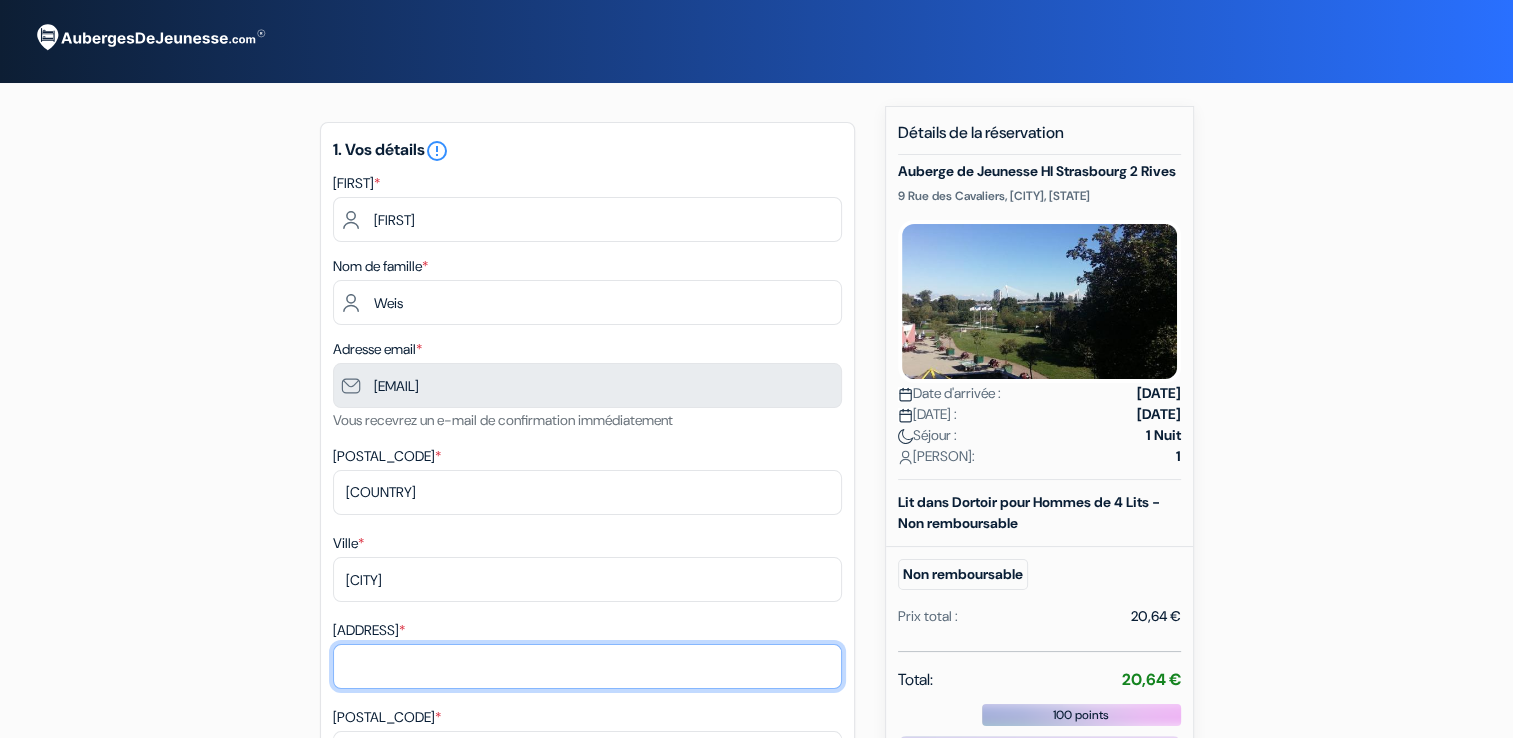 type on "Hauptstr. 39, Schwabsburg" 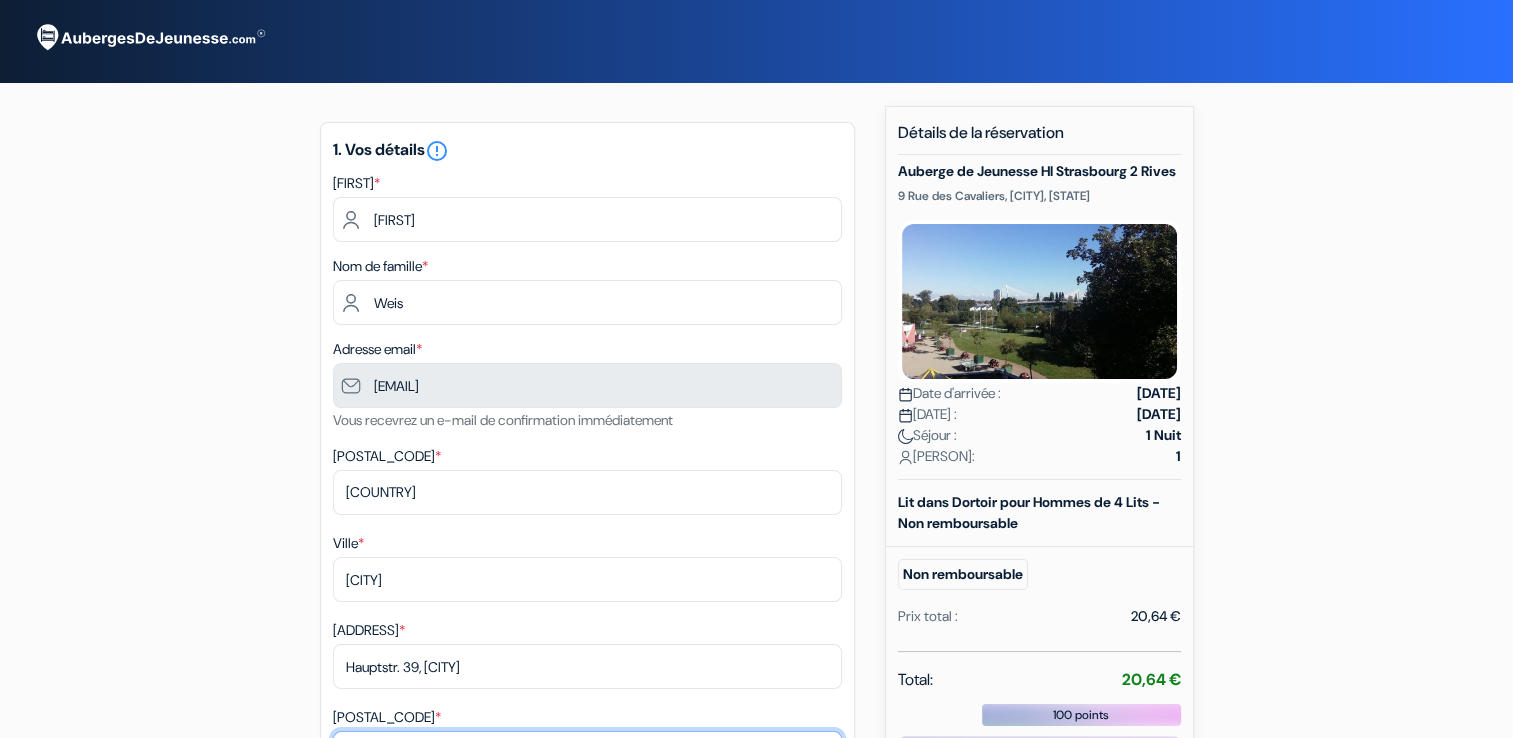 type on "55283" 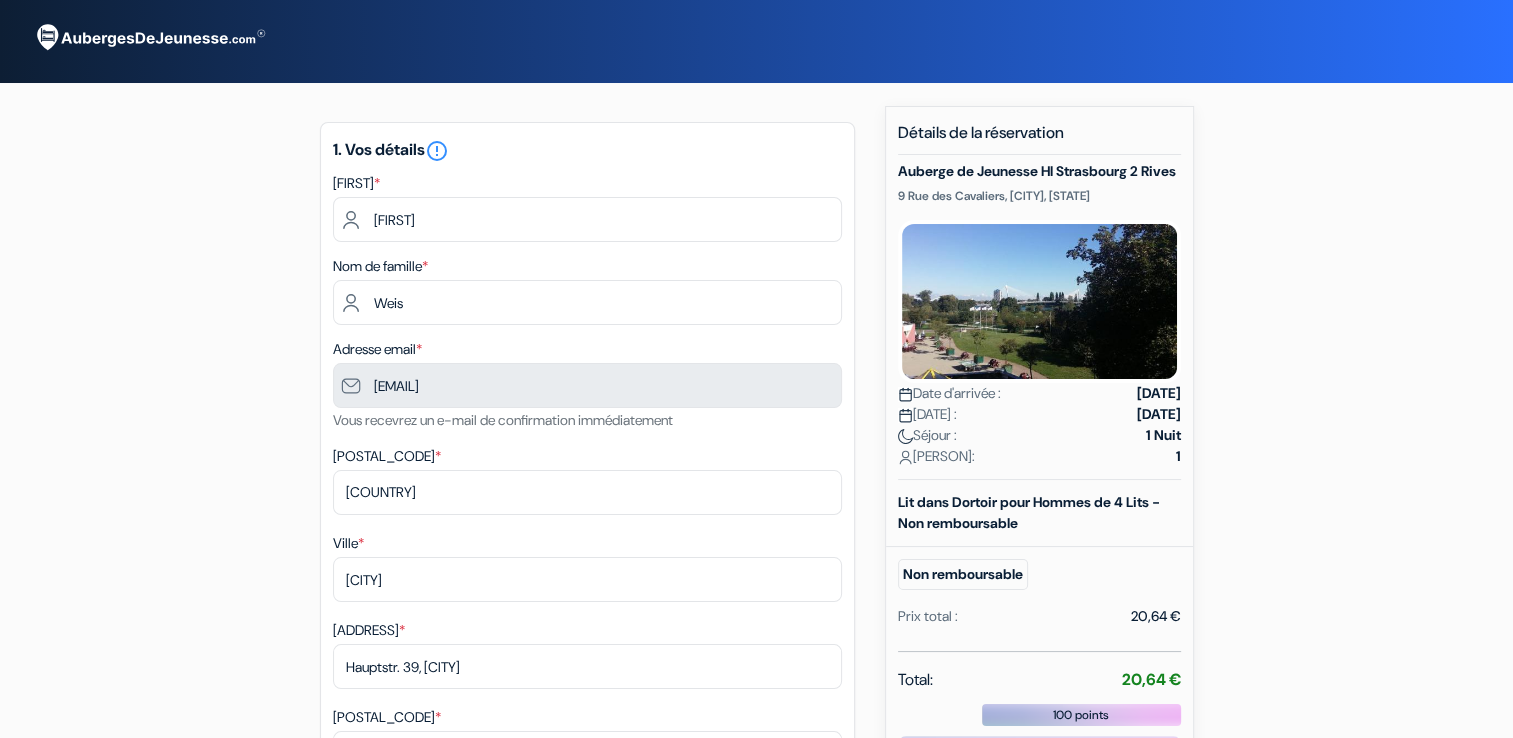 type on "01711060661" 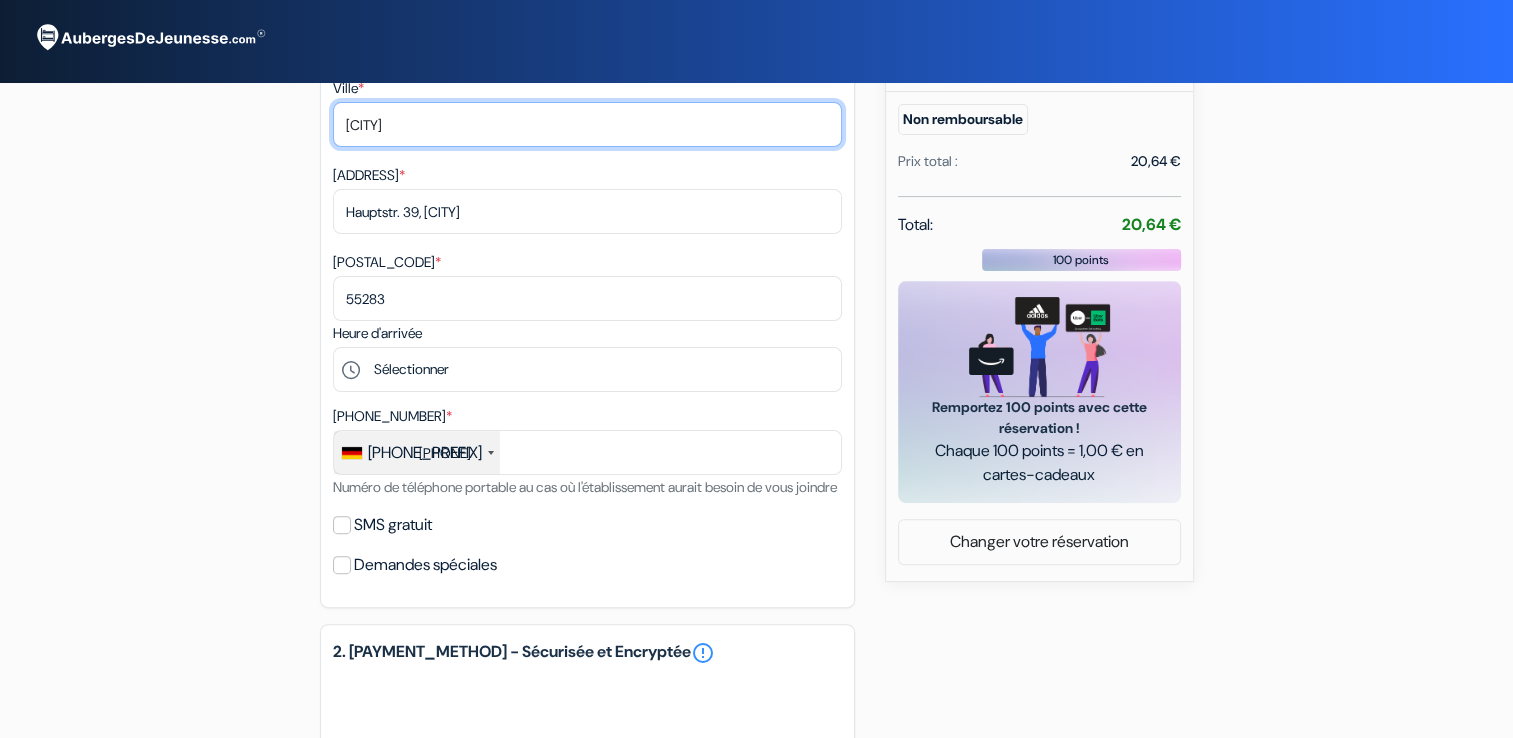 scroll, scrollTop: 500, scrollLeft: 0, axis: vertical 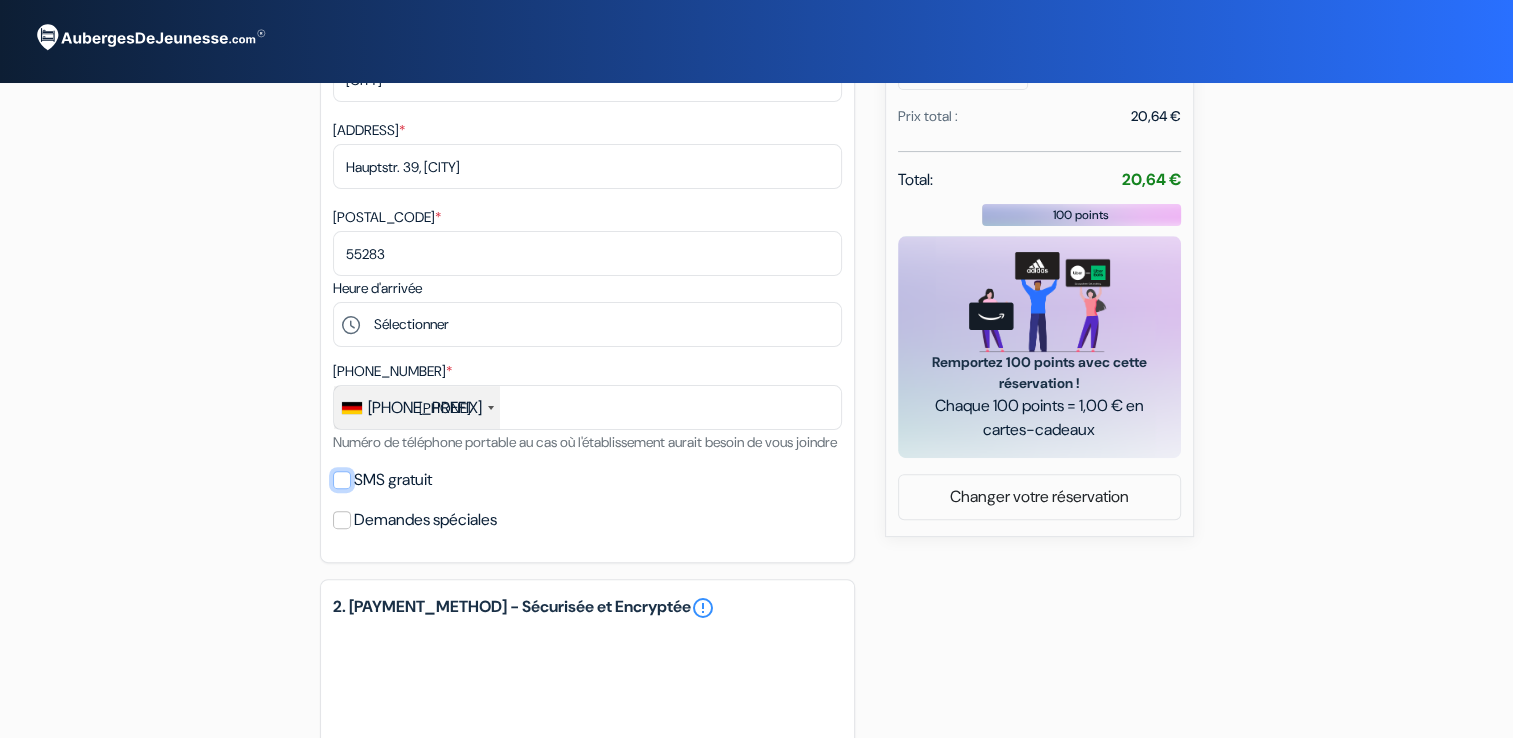 click on "[SMS_LABEL]" at bounding box center (342, 480) 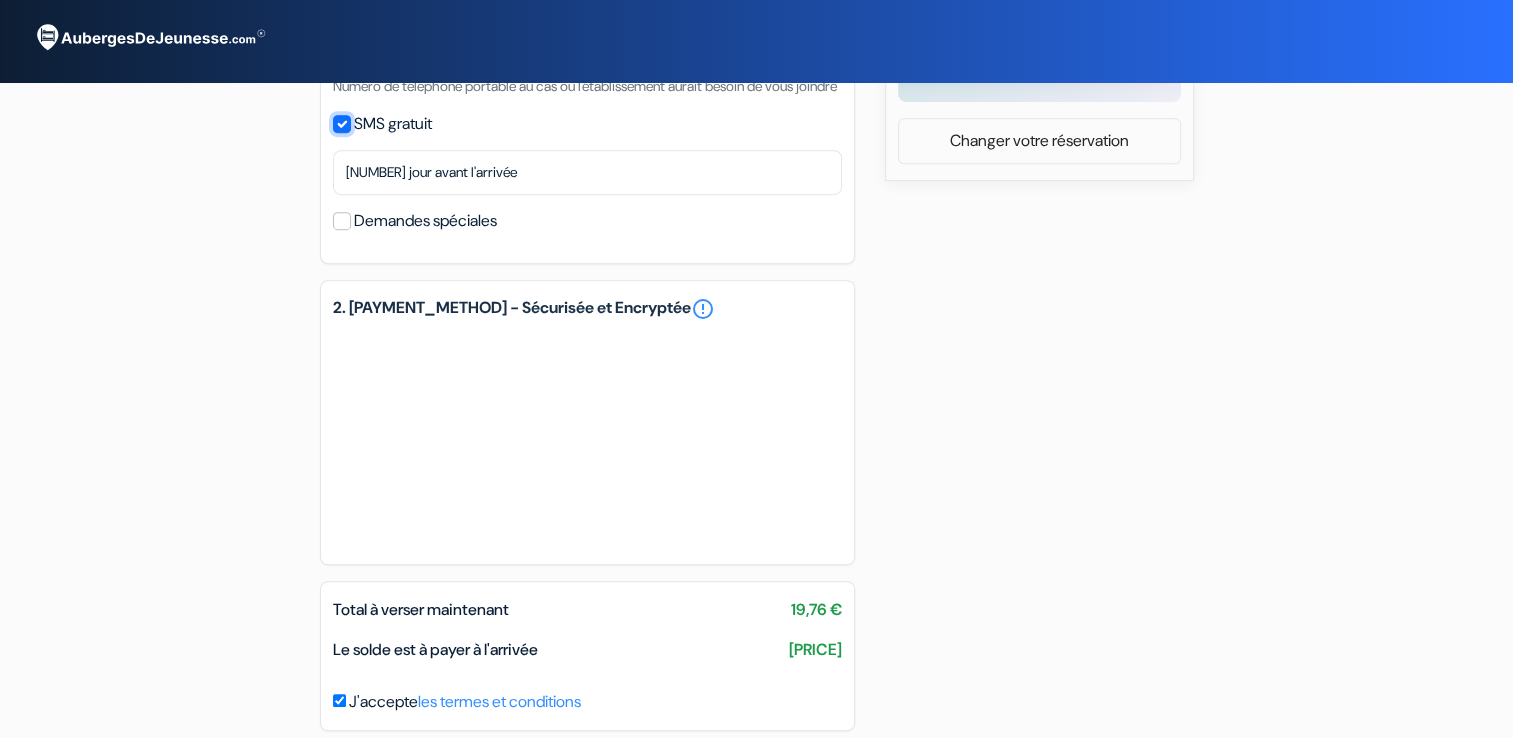 scroll, scrollTop: 900, scrollLeft: 0, axis: vertical 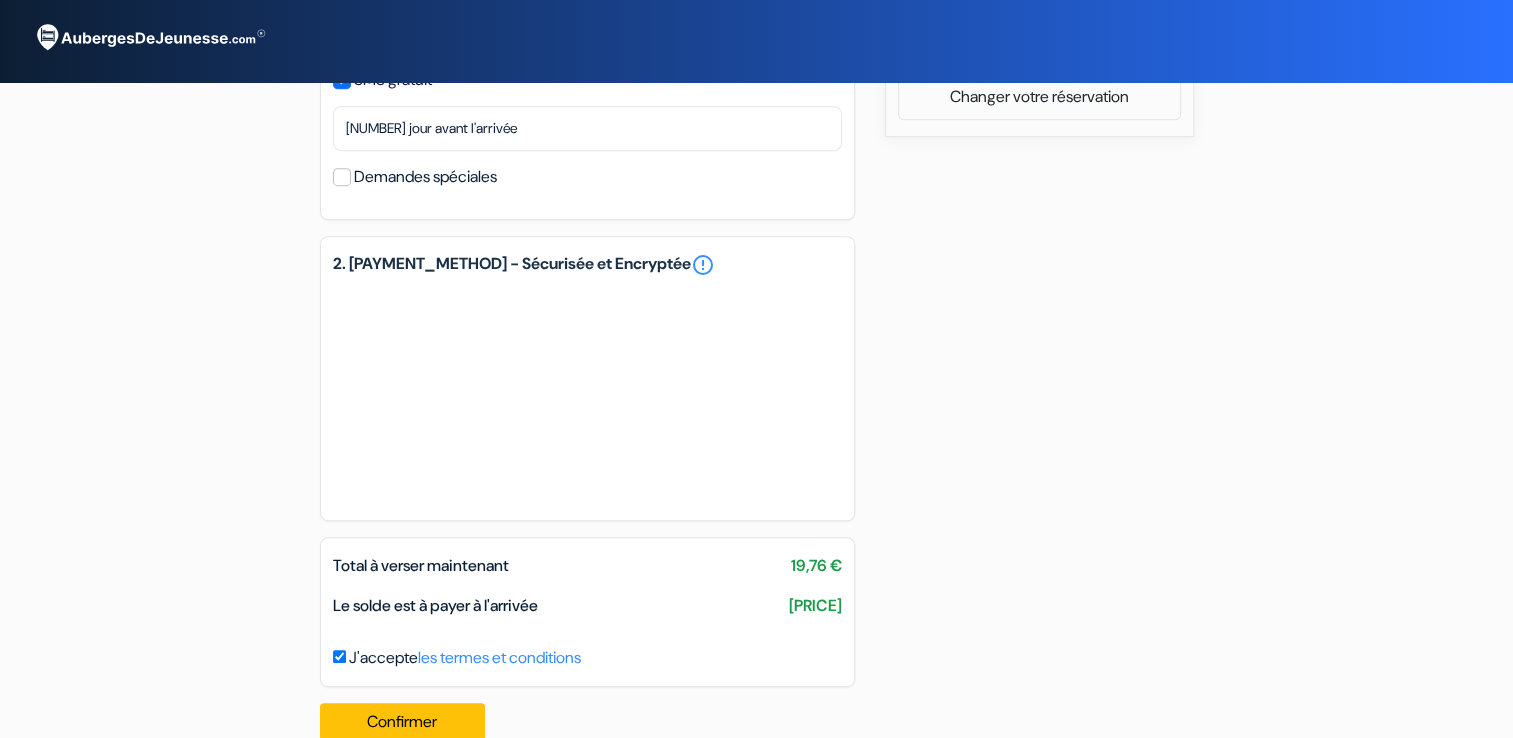 click on "add_box
Auberge de Jeunesse HI Strasbourg 2 Rives
9 Rue des Cavaliers,
Strasbourg,
France
Détails de l'établissement
X" at bounding box center [757, -19] 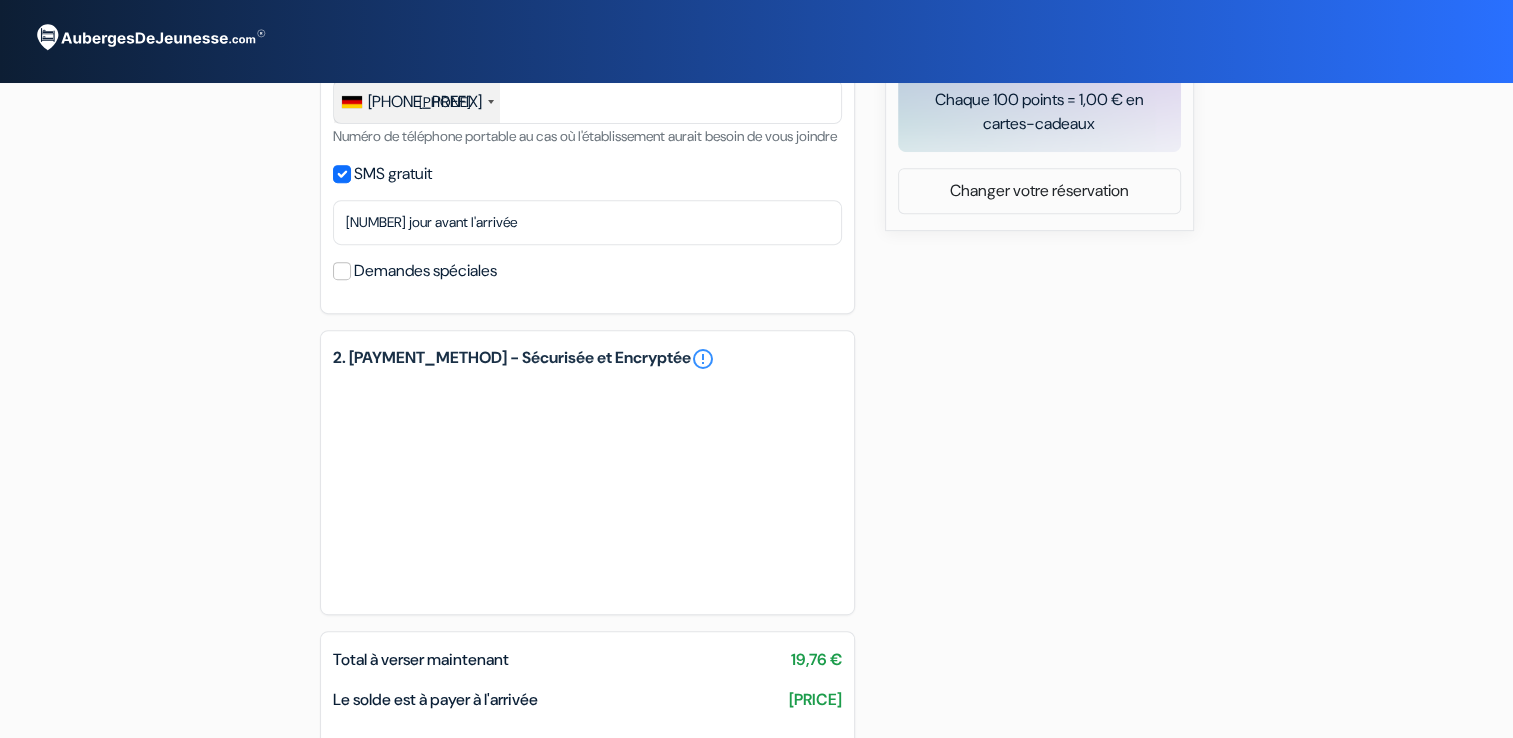 scroll, scrollTop: 964, scrollLeft: 0, axis: vertical 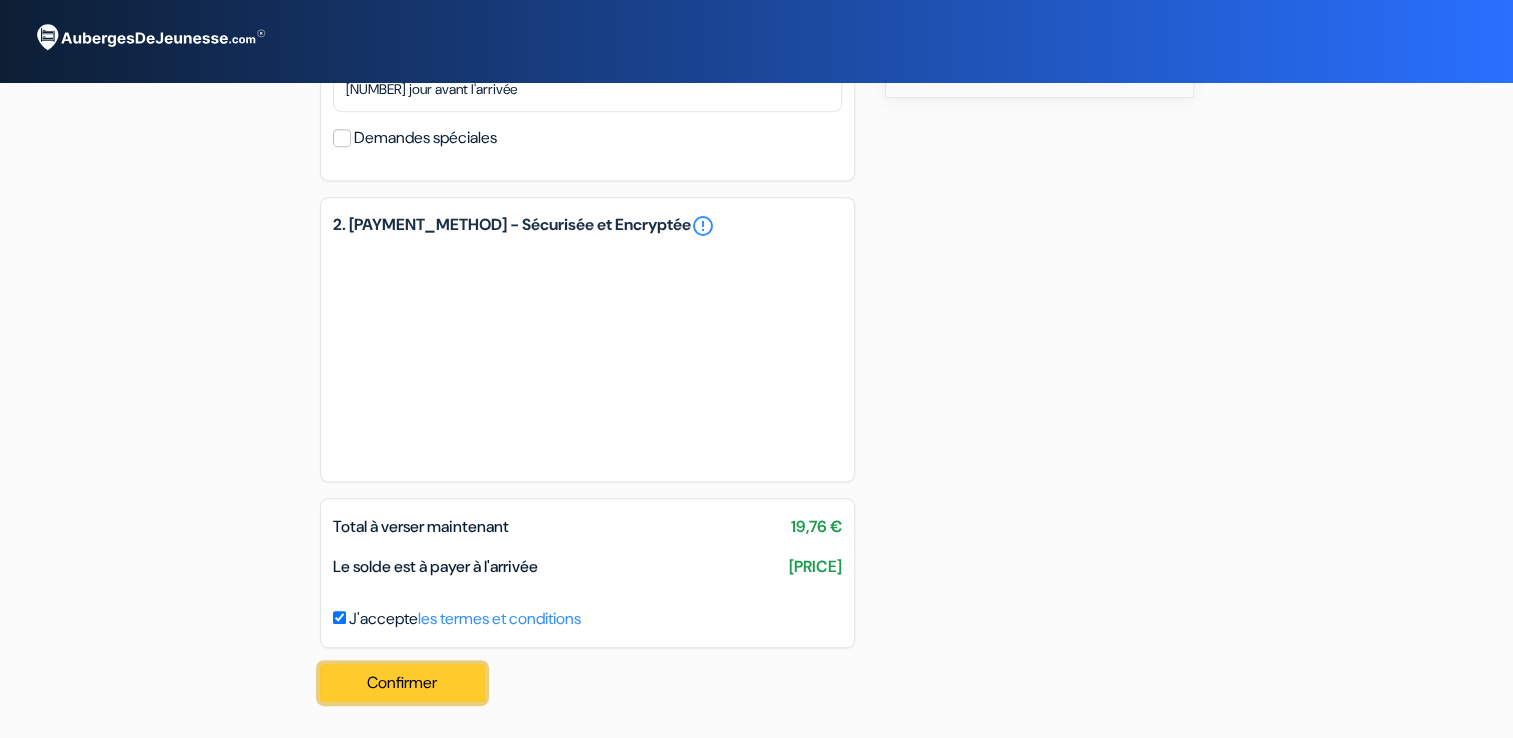 click on "Confirmer
Loading..." at bounding box center (403, 683) 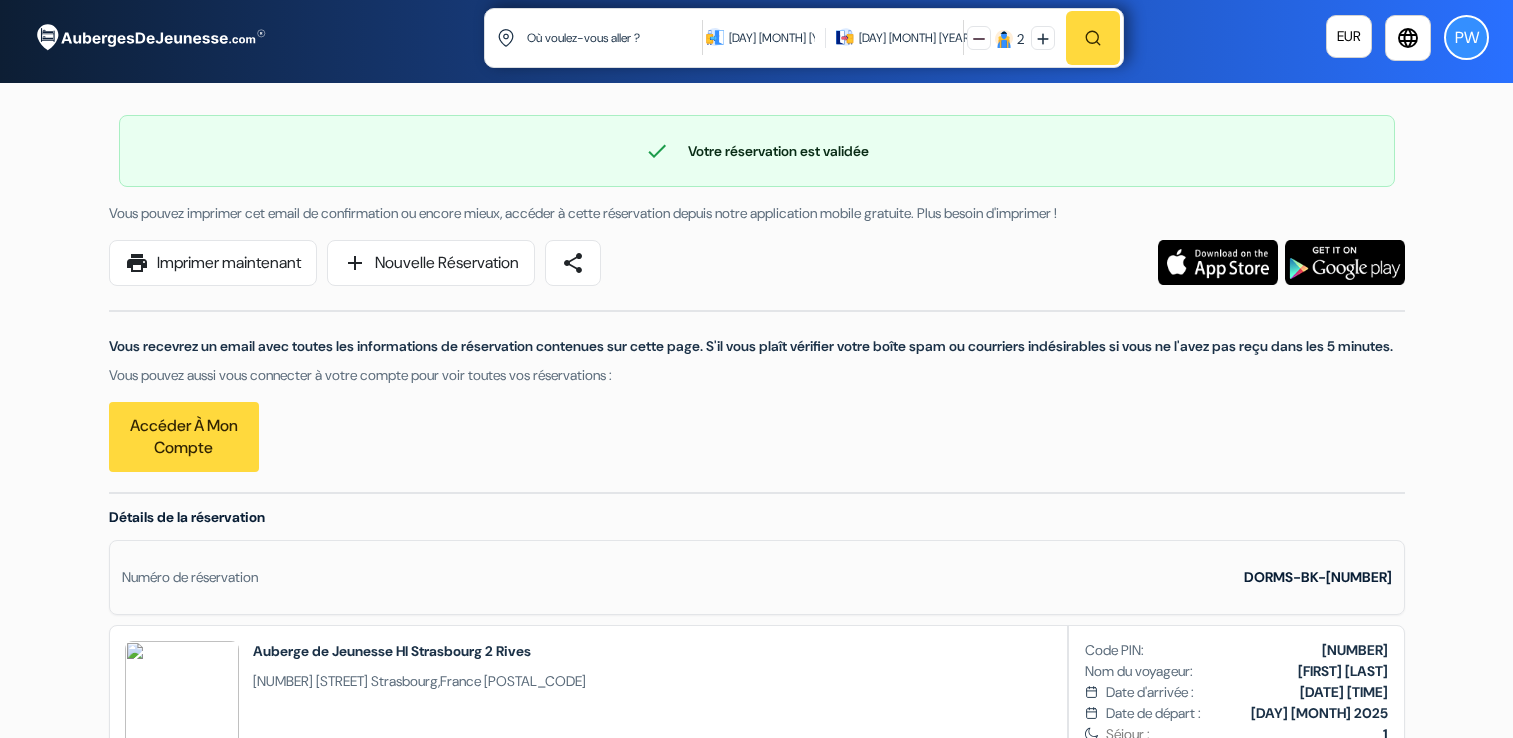 scroll, scrollTop: 0, scrollLeft: 0, axis: both 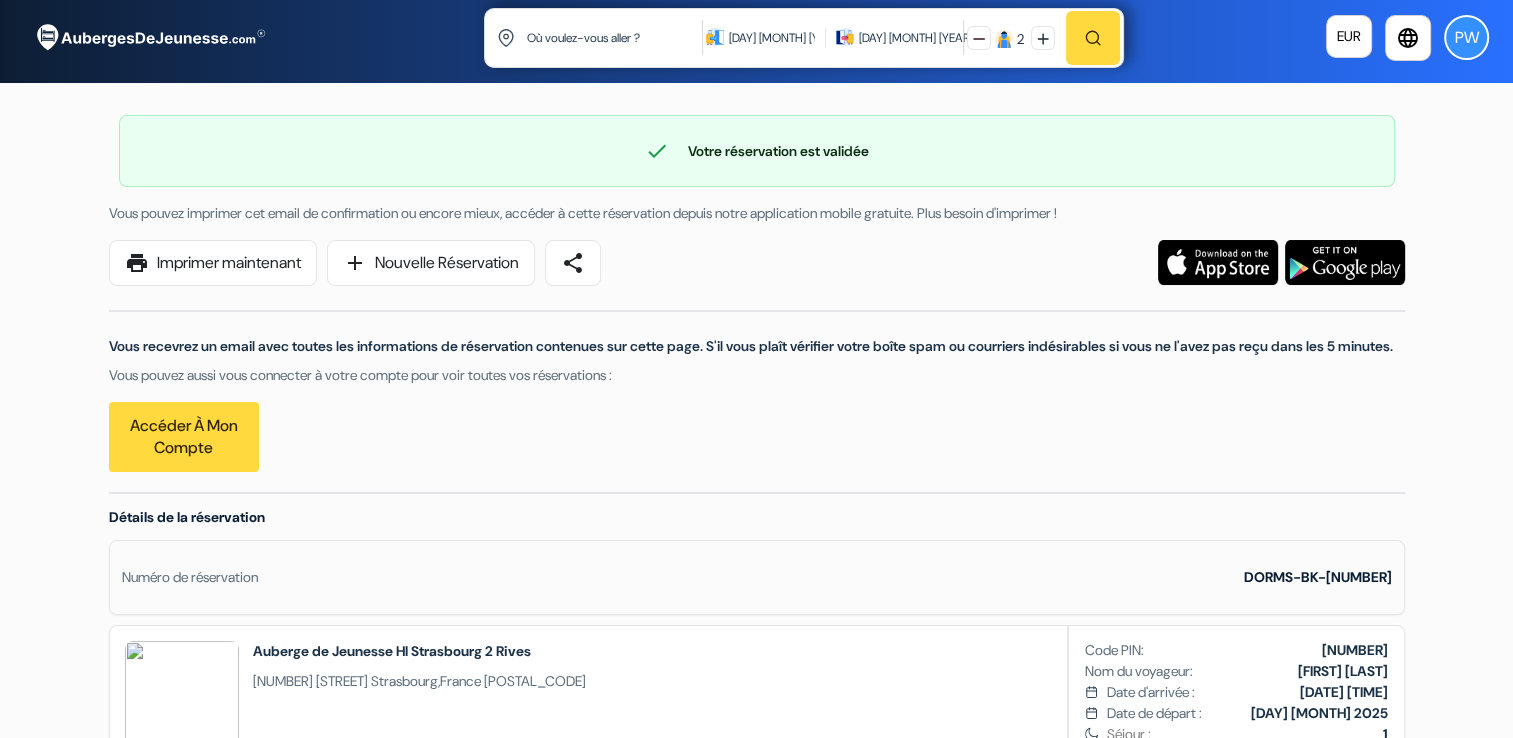 click on "Vous pouvez aussi vous connecter à votre compte pour voir toutes vos réservations :" at bounding box center (757, 375) 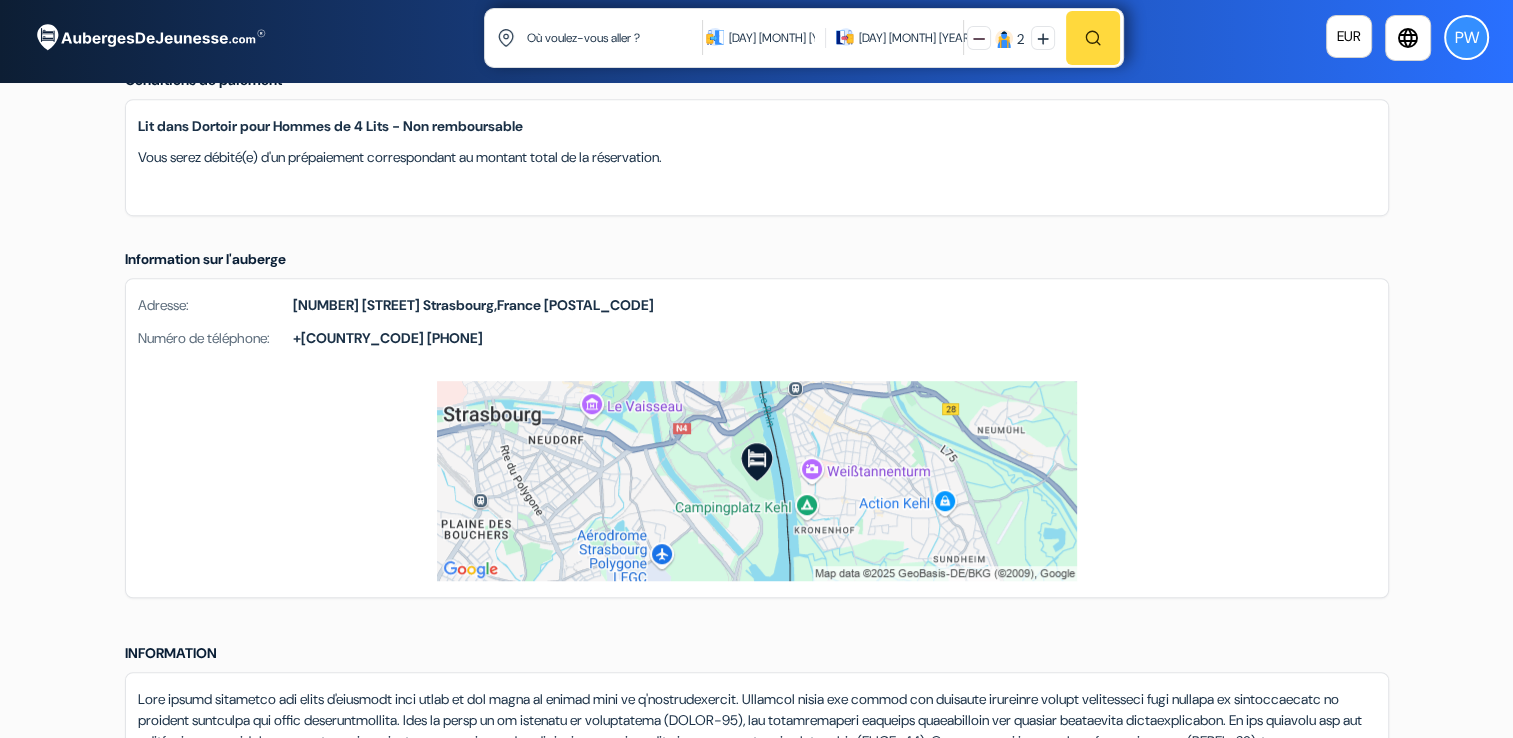 scroll, scrollTop: 1200, scrollLeft: 0, axis: vertical 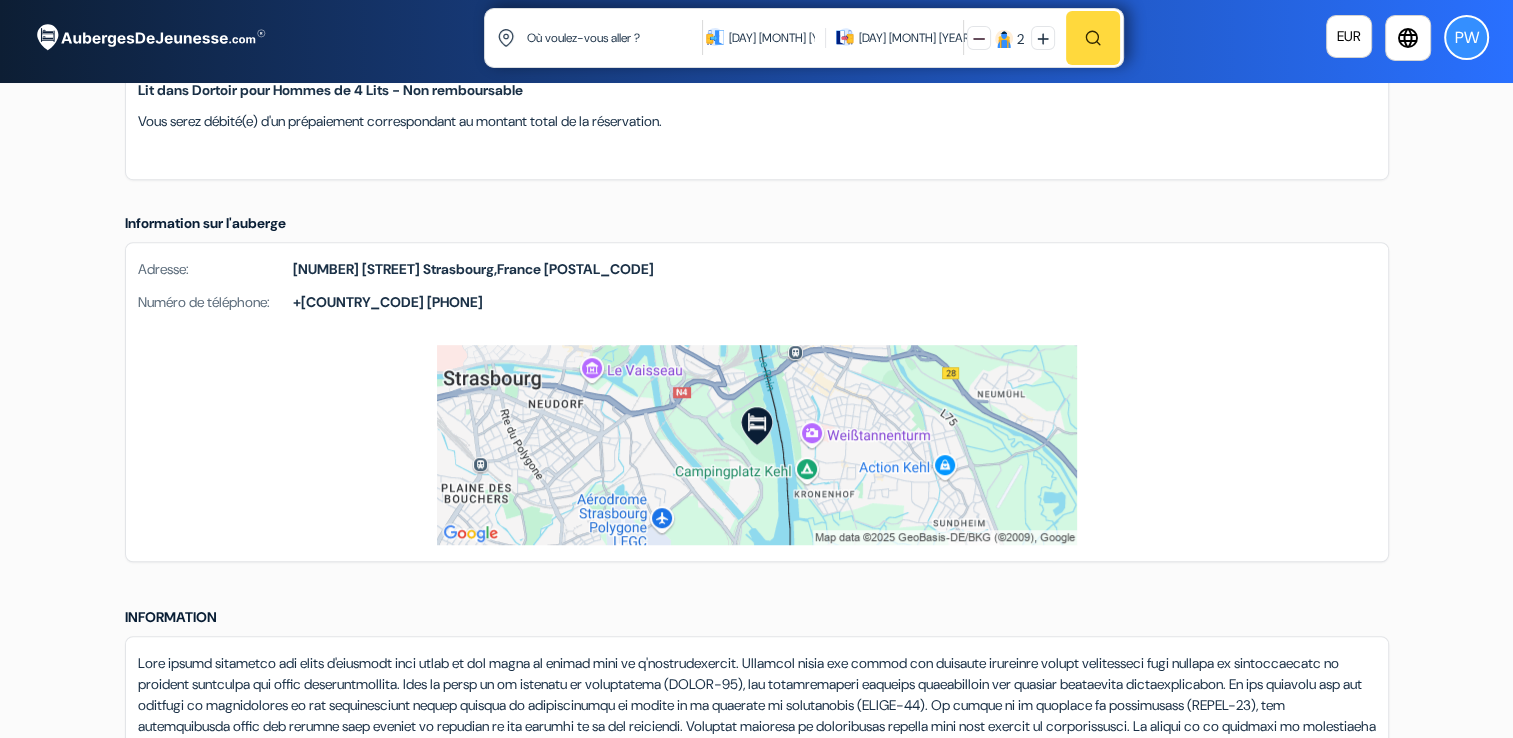 click at bounding box center (757, 445) 